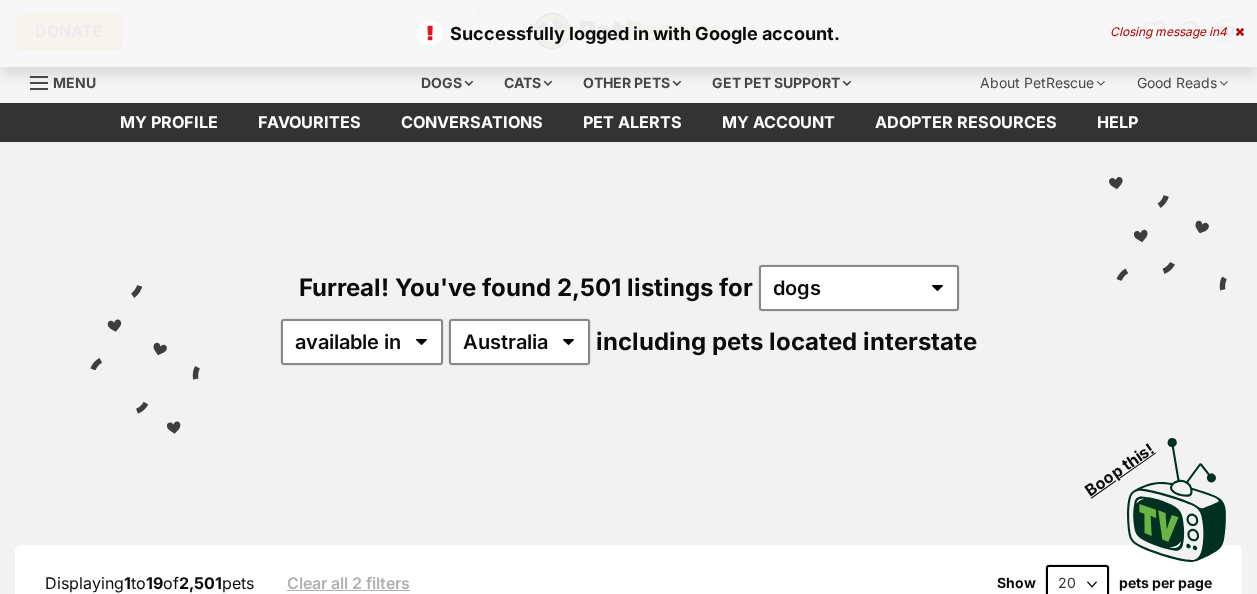 scroll, scrollTop: 0, scrollLeft: 0, axis: both 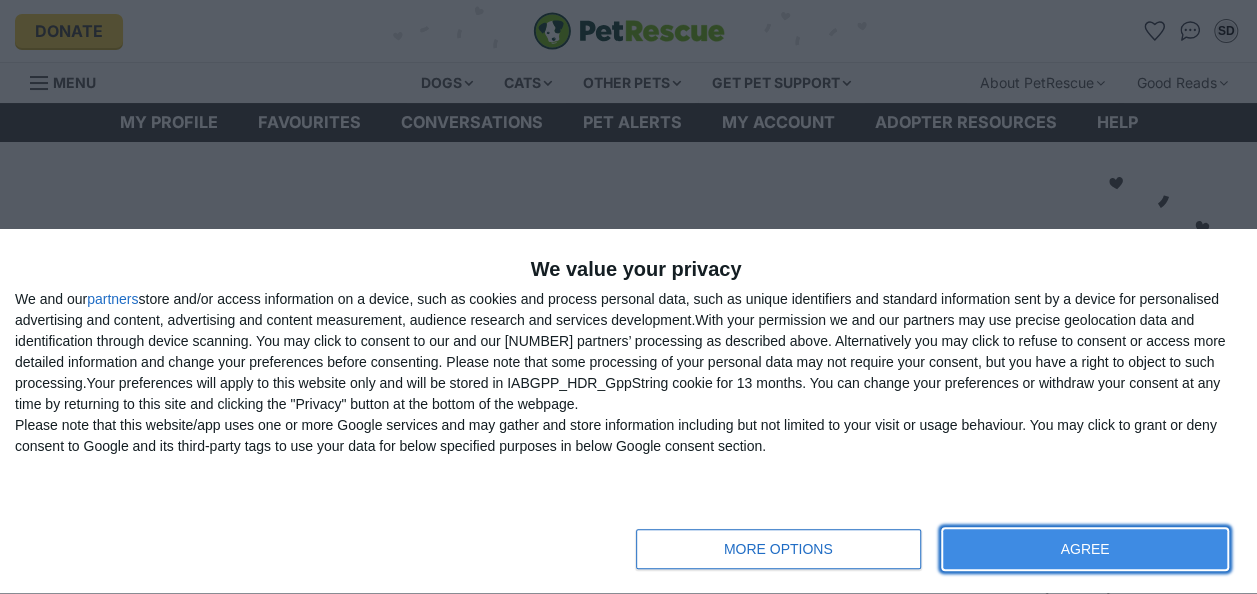 click on "AGREE" at bounding box center [1085, 549] 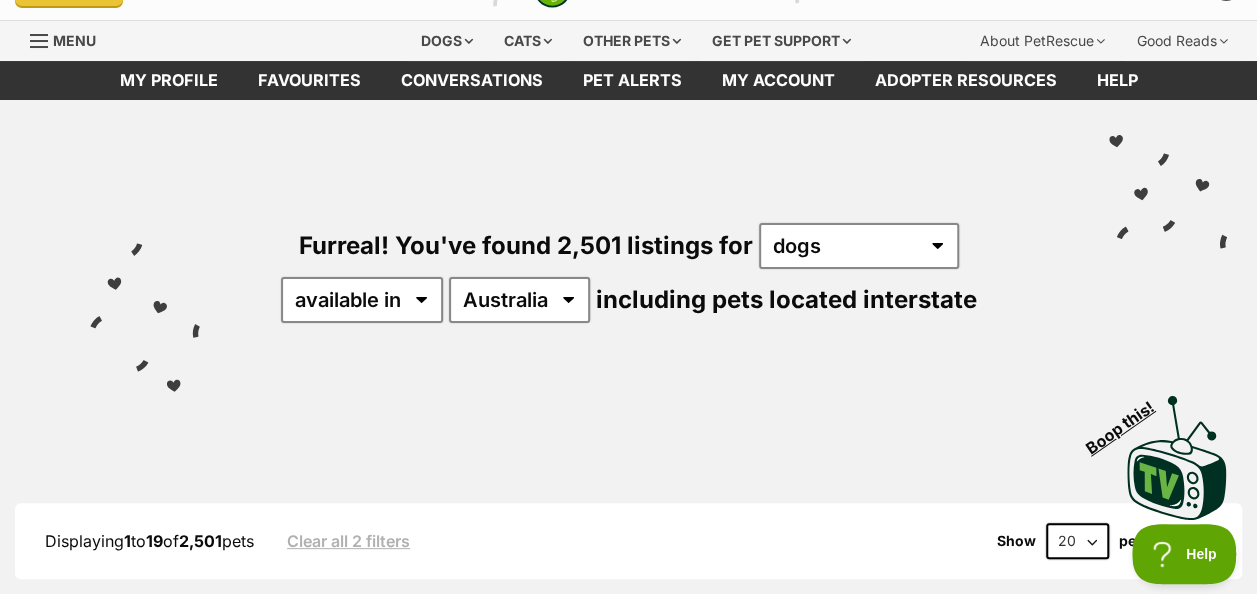 scroll, scrollTop: 40, scrollLeft: 0, axis: vertical 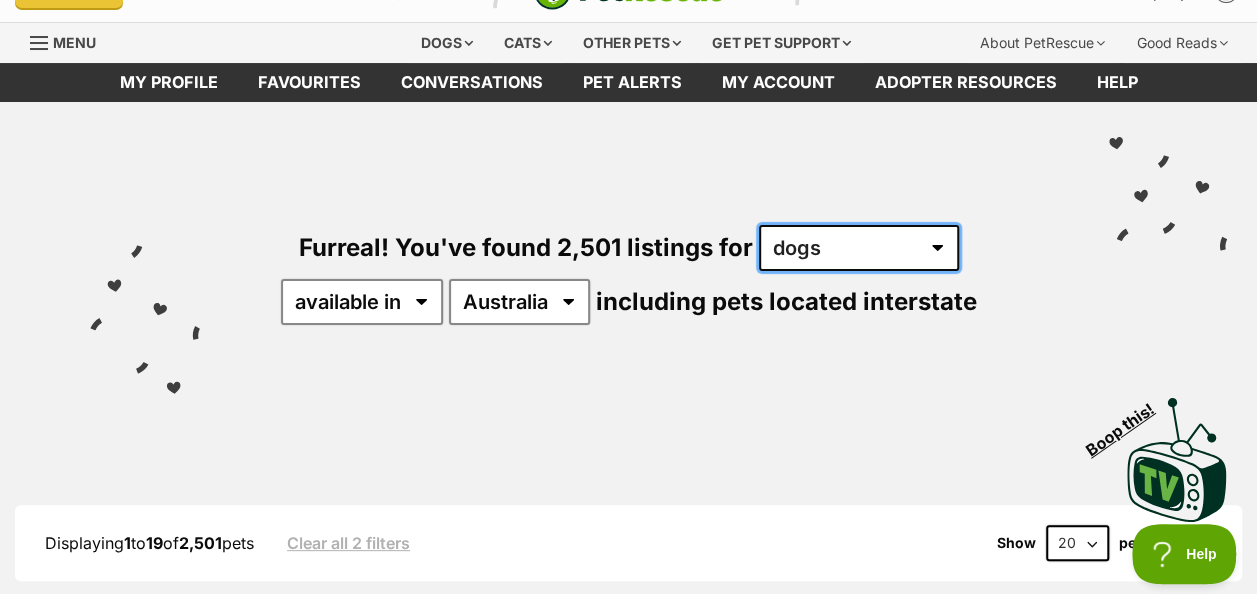 click on "any type of pet
cats
dogs
other pets" at bounding box center (859, 248) 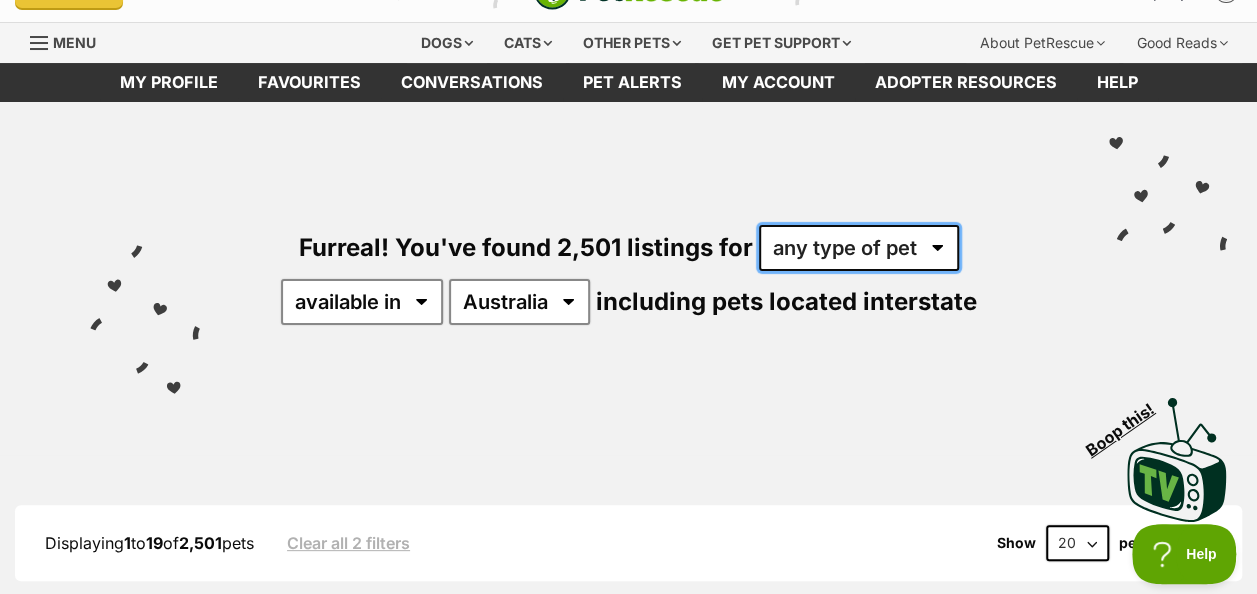 click on "any type of pet
cats
dogs
other pets" at bounding box center [859, 248] 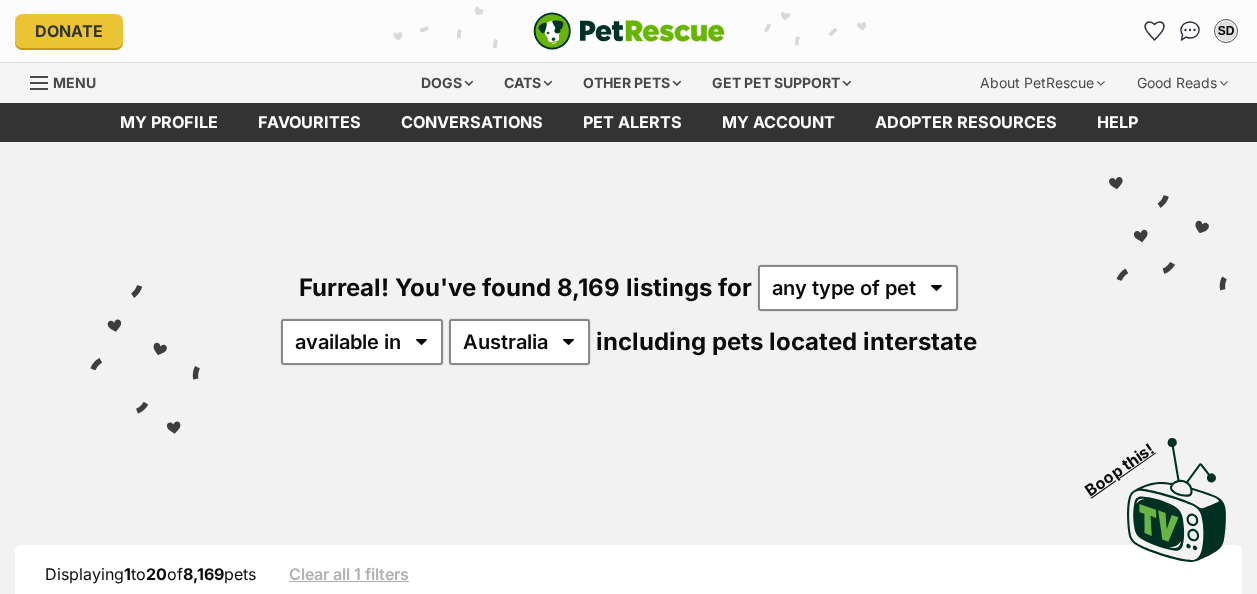 scroll, scrollTop: 0, scrollLeft: 0, axis: both 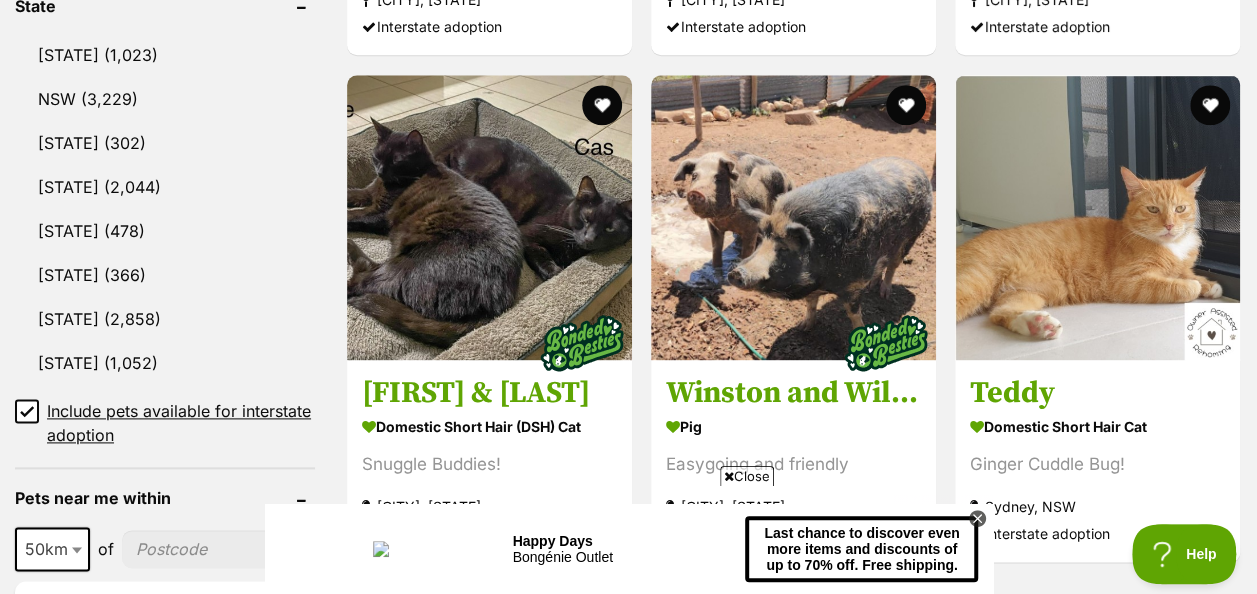 click at bounding box center [729, 476] 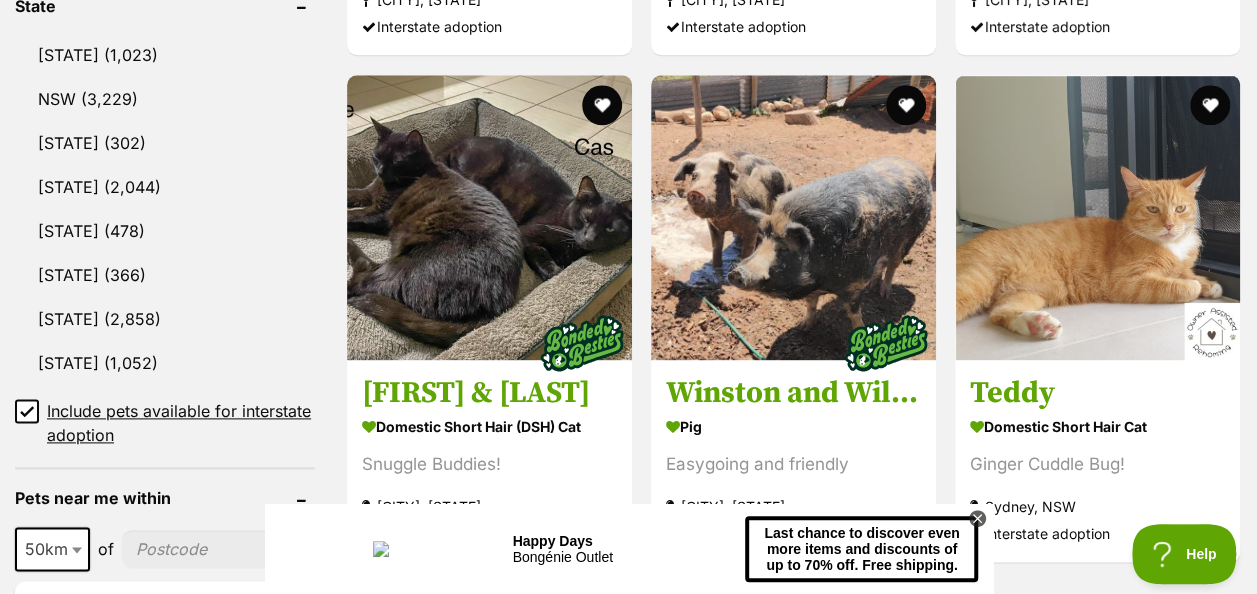click 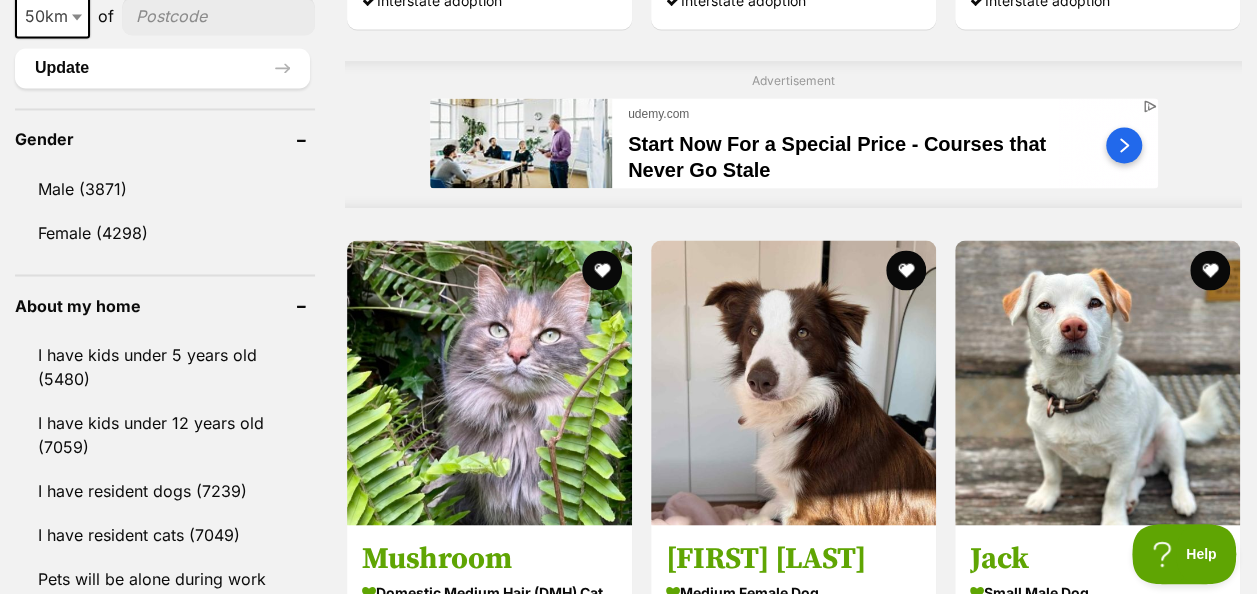 scroll, scrollTop: 1690, scrollLeft: 0, axis: vertical 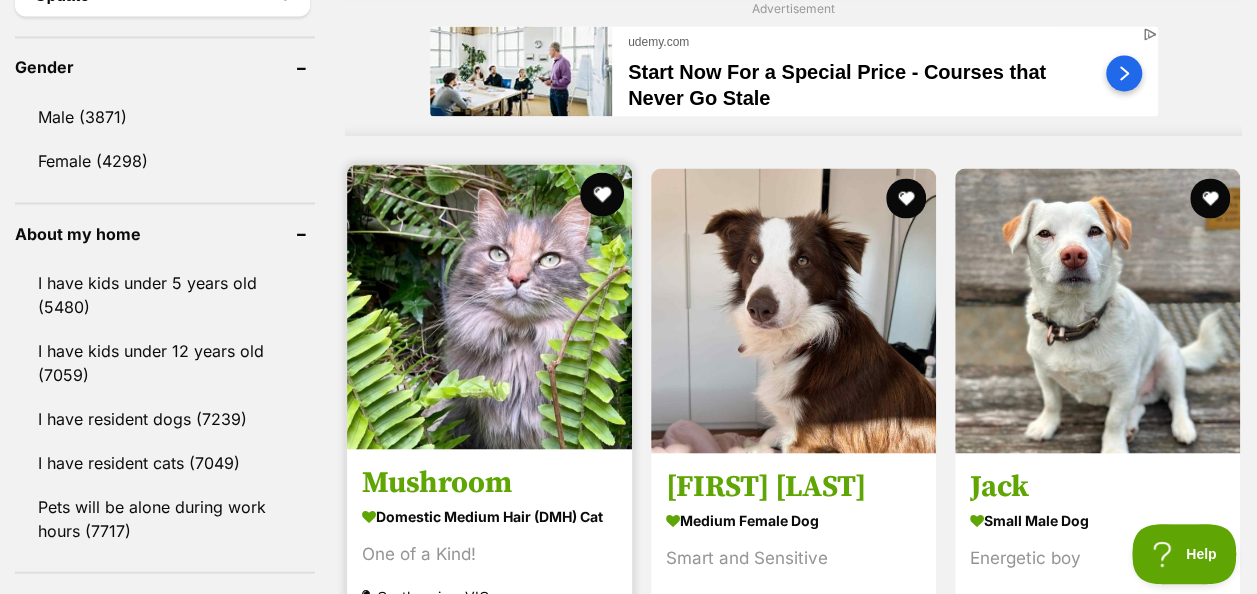 click at bounding box center [602, 194] 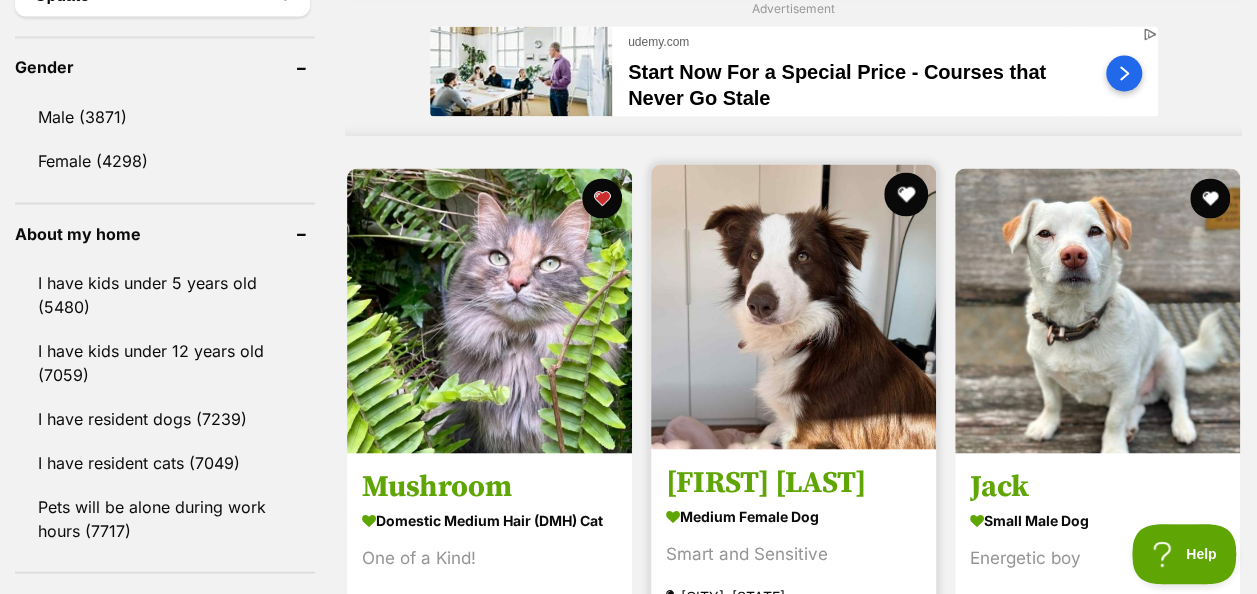 click at bounding box center [906, 194] 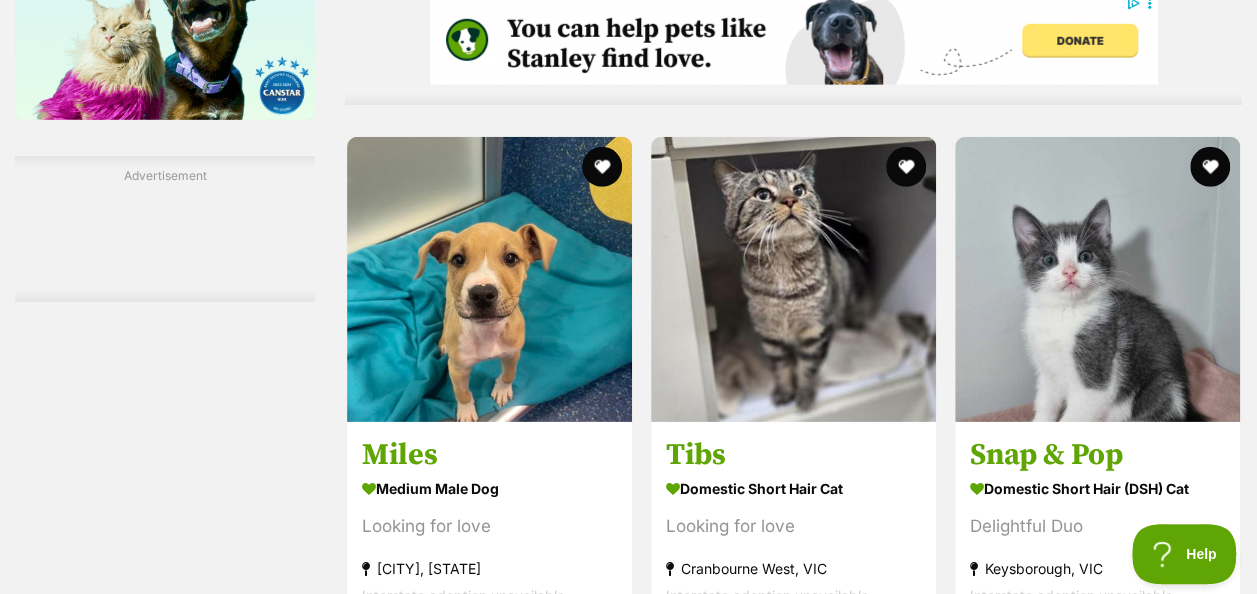 scroll, scrollTop: 2927, scrollLeft: 0, axis: vertical 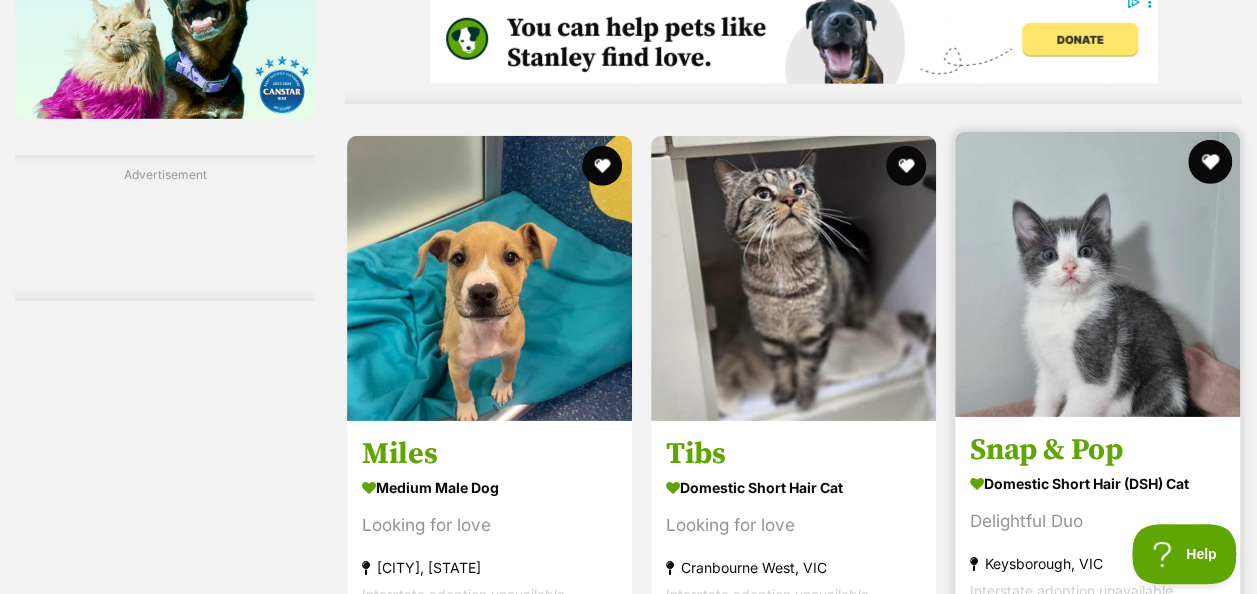 click at bounding box center [1210, 162] 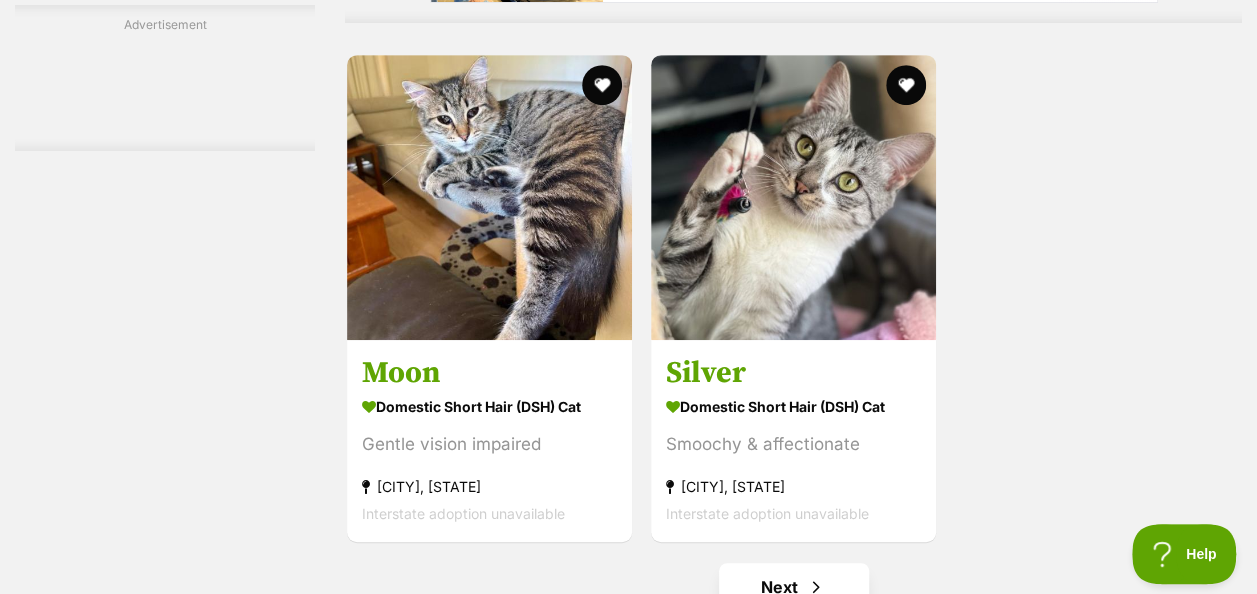 scroll, scrollTop: 4217, scrollLeft: 0, axis: vertical 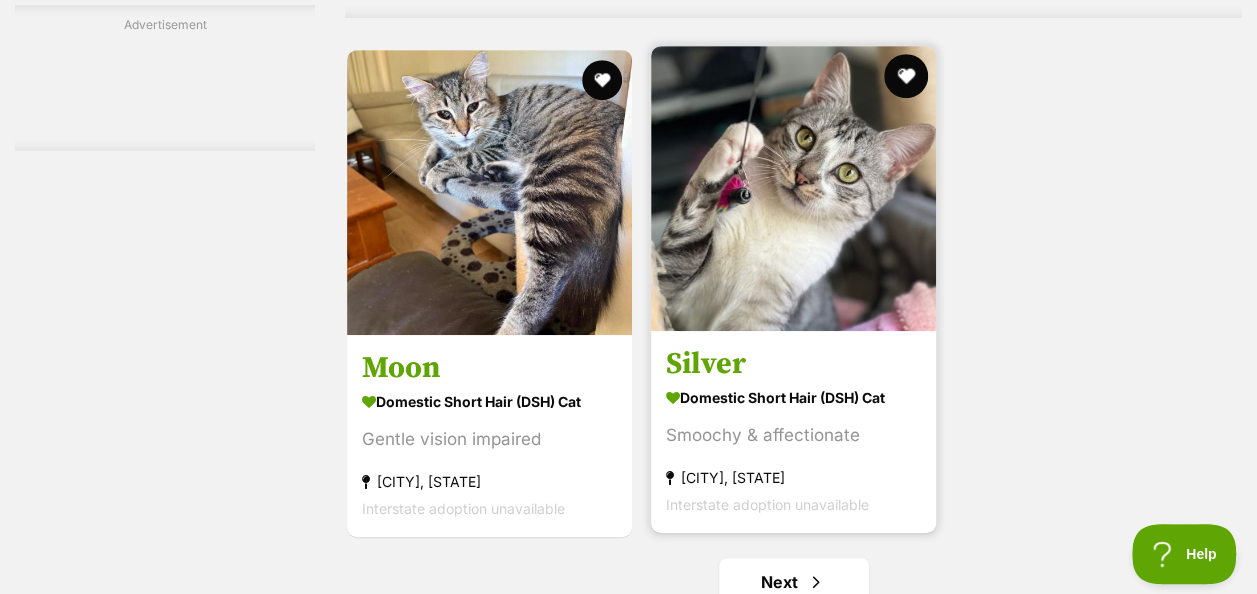 click at bounding box center [906, 76] 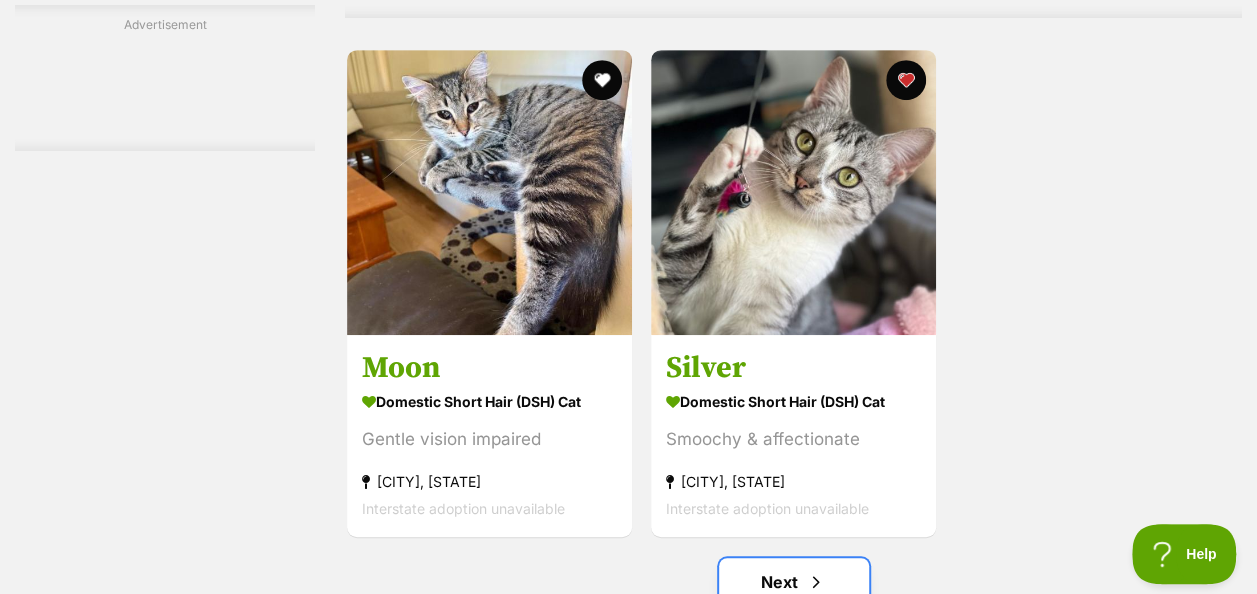 click on "Next" at bounding box center (794, 582) 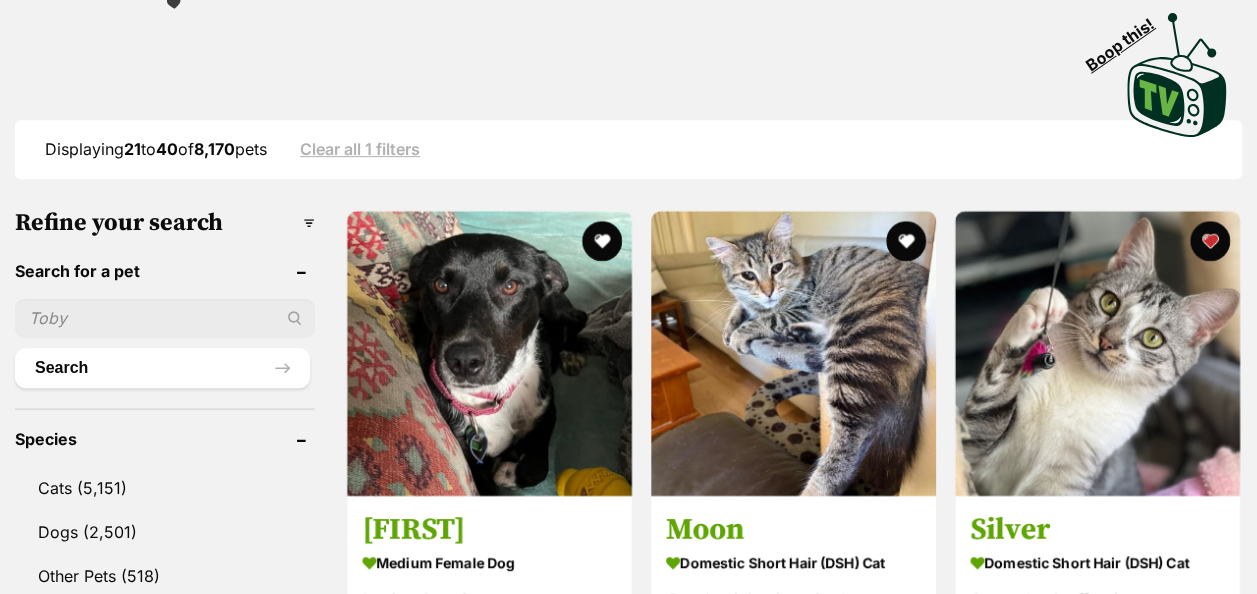 scroll, scrollTop: 431, scrollLeft: 0, axis: vertical 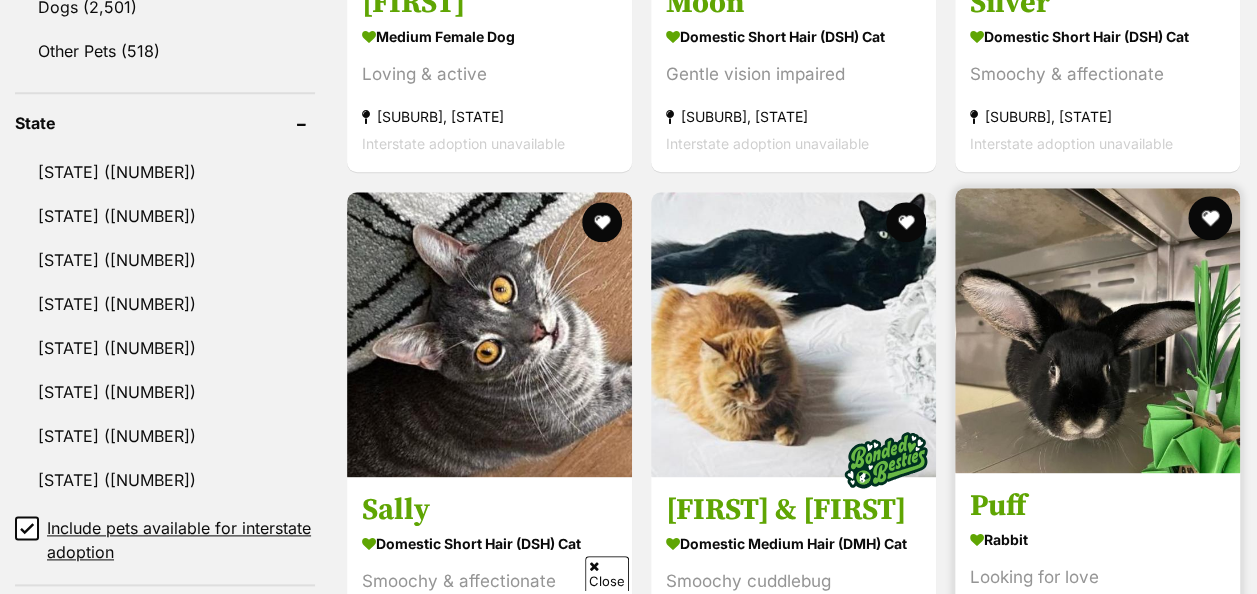 click at bounding box center (1210, 218) 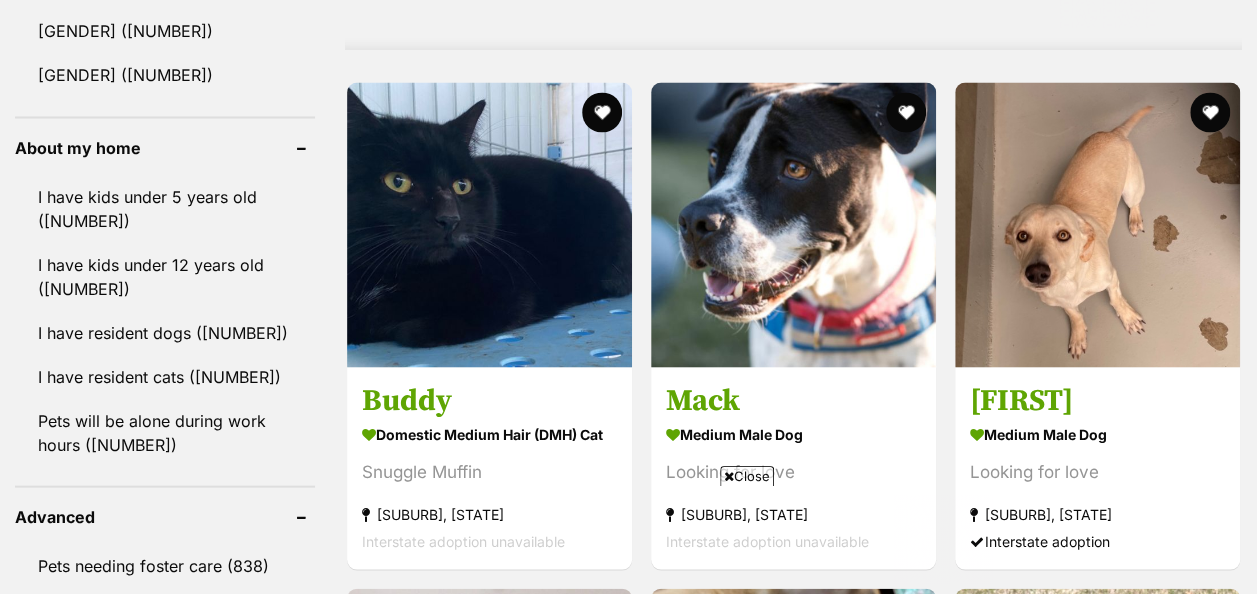 scroll, scrollTop: 1774, scrollLeft: 0, axis: vertical 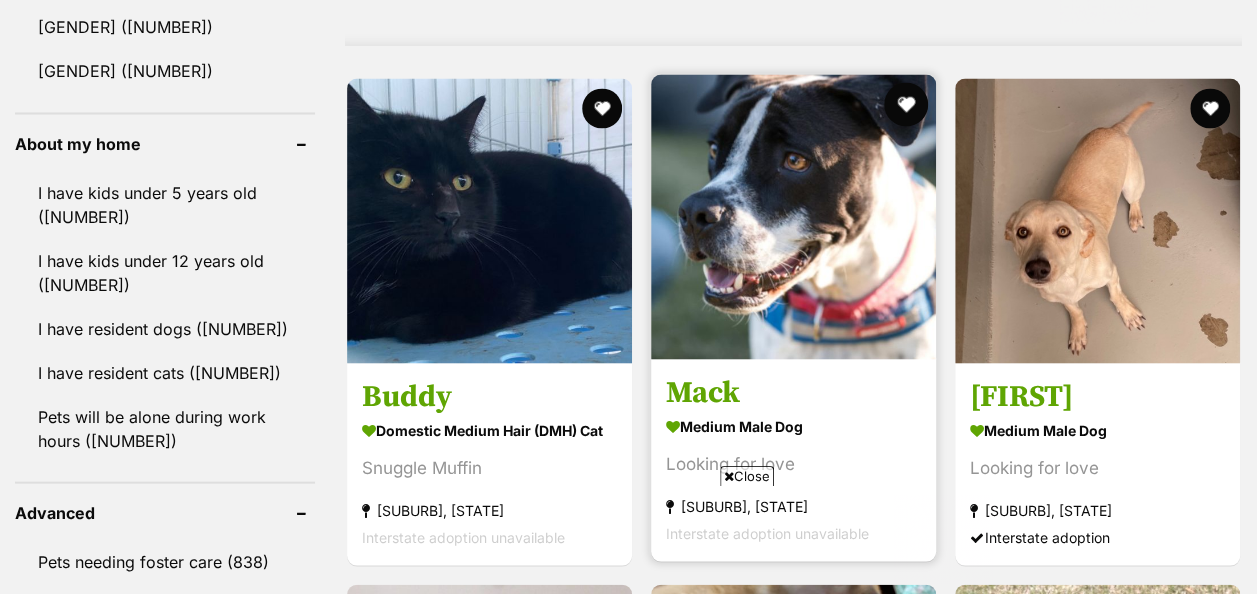 click at bounding box center (906, 104) 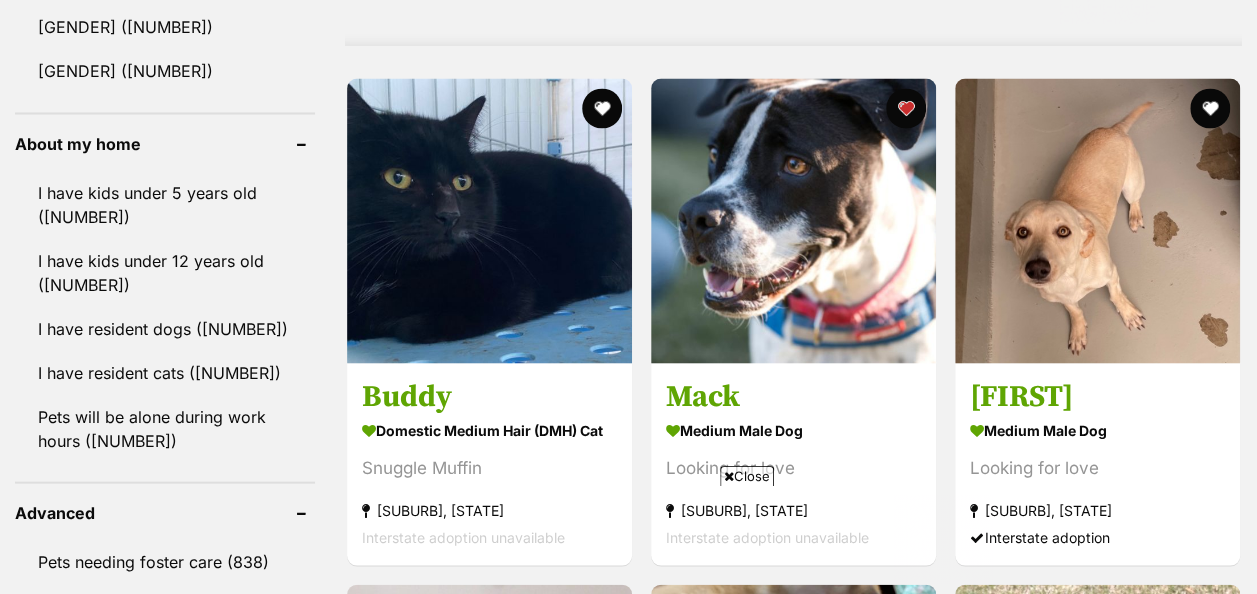 click at bounding box center [729, 476] 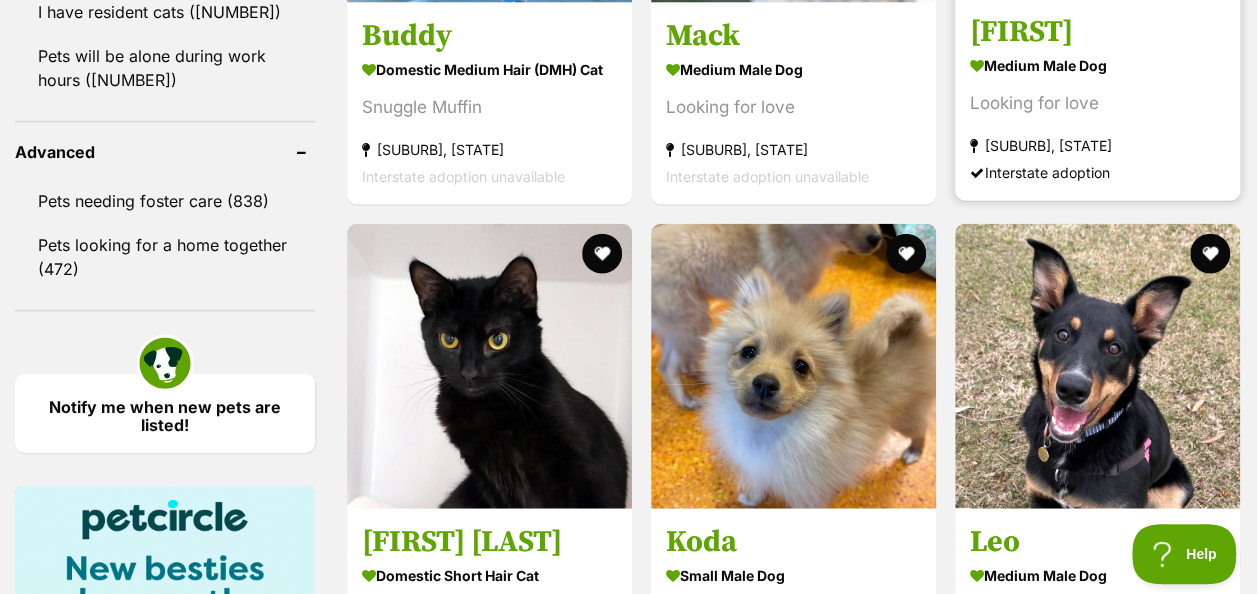 scroll, scrollTop: 2135, scrollLeft: 0, axis: vertical 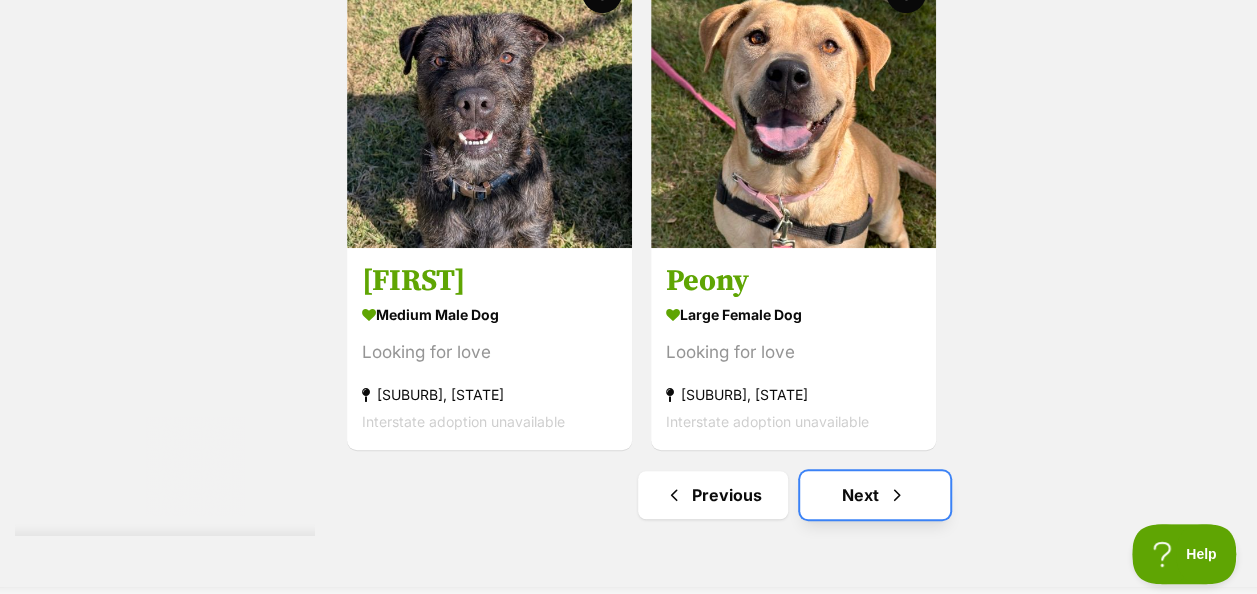 click on "Next" at bounding box center (875, 495) 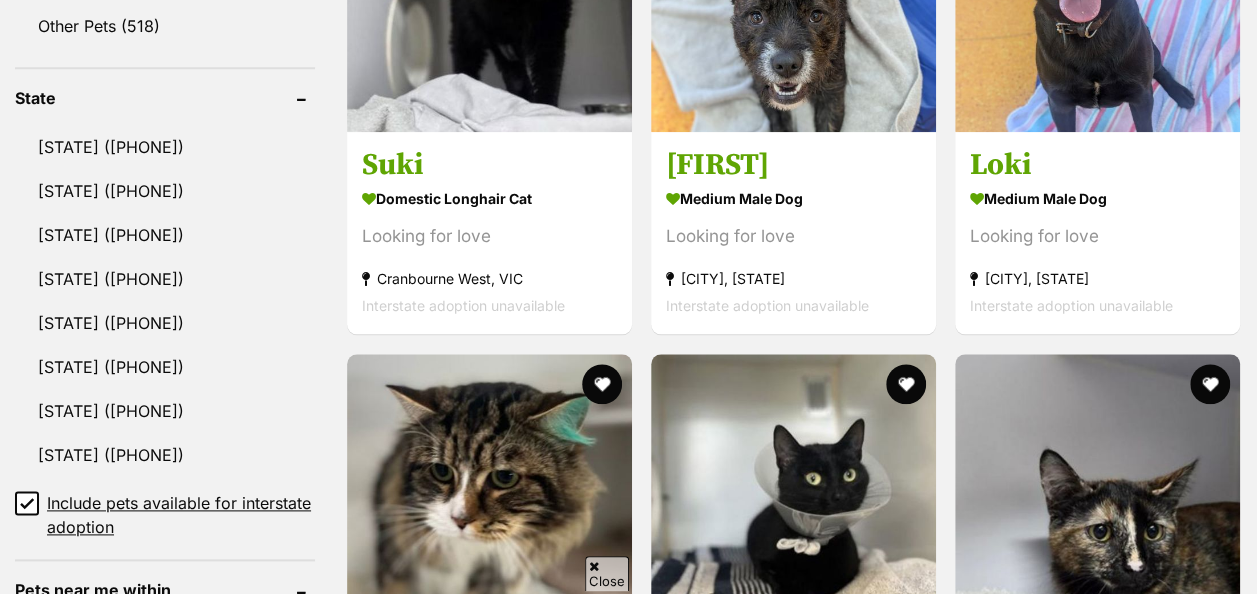 scroll, scrollTop: 1016, scrollLeft: 0, axis: vertical 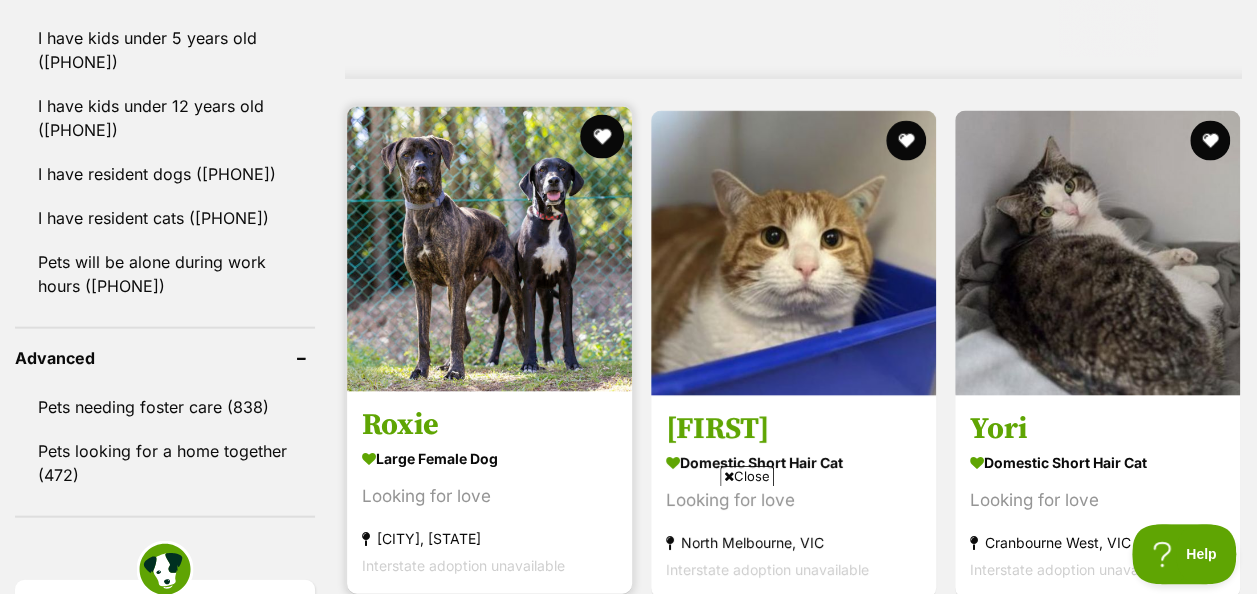 click at bounding box center [602, 137] 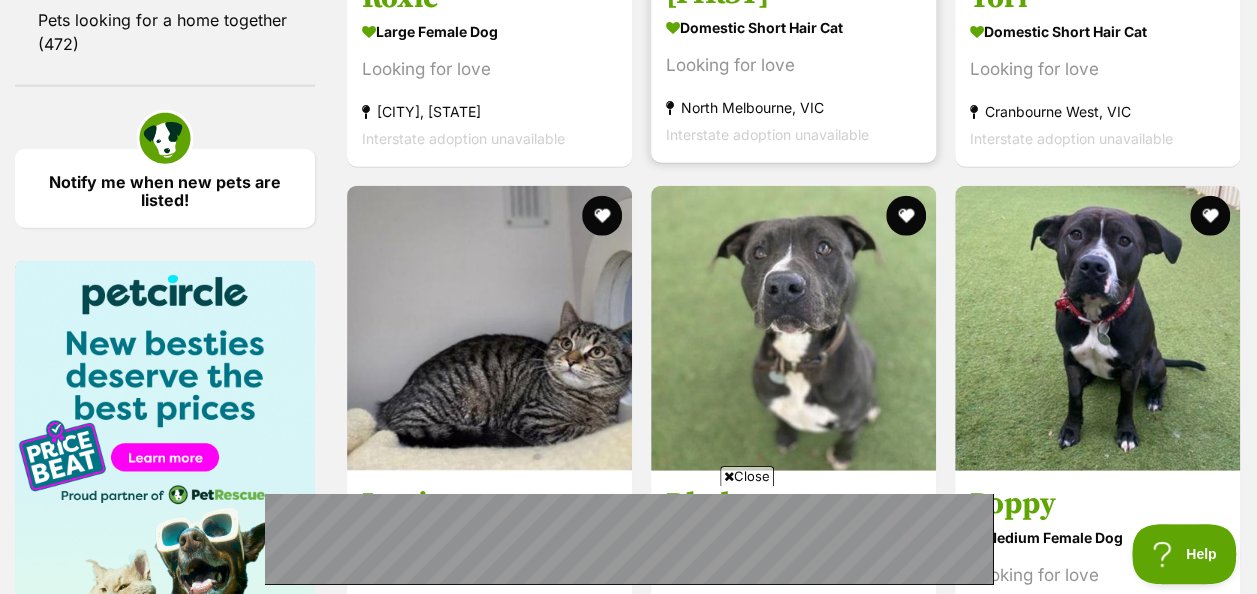 scroll, scrollTop: 2333, scrollLeft: 0, axis: vertical 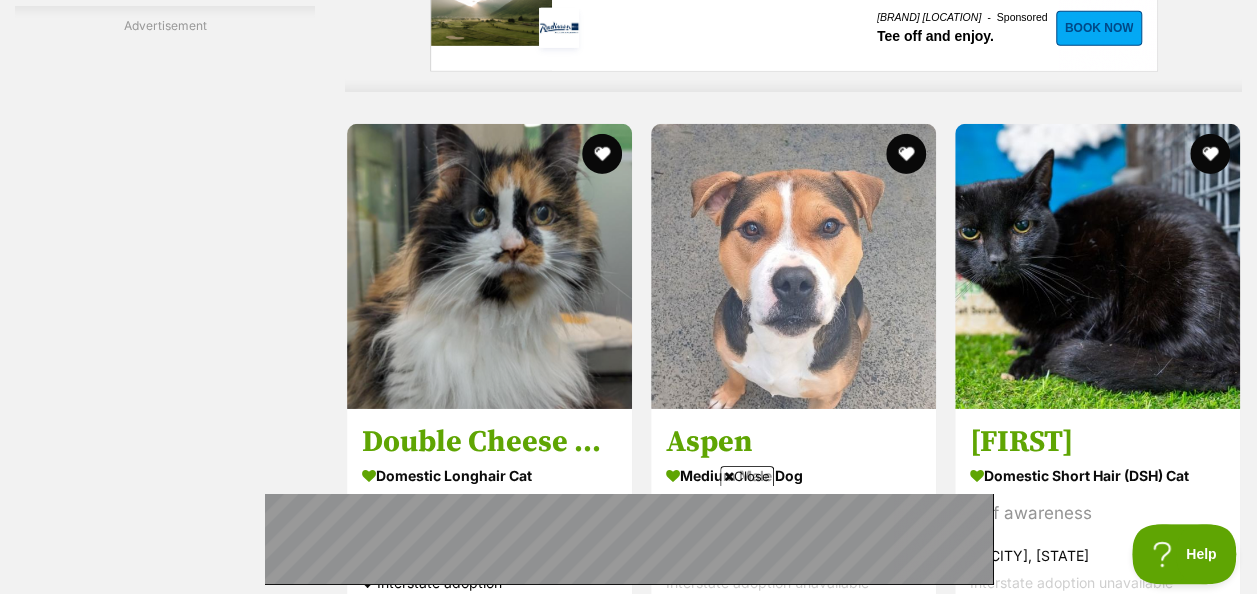 click at bounding box center [729, 476] 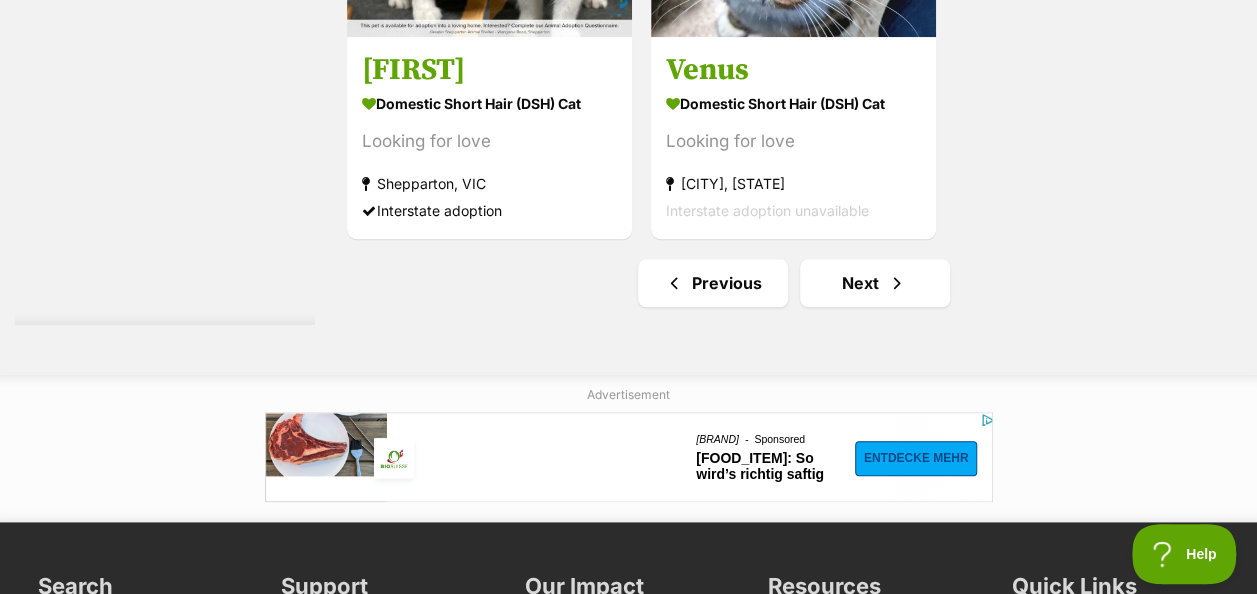 scroll, scrollTop: 4830, scrollLeft: 0, axis: vertical 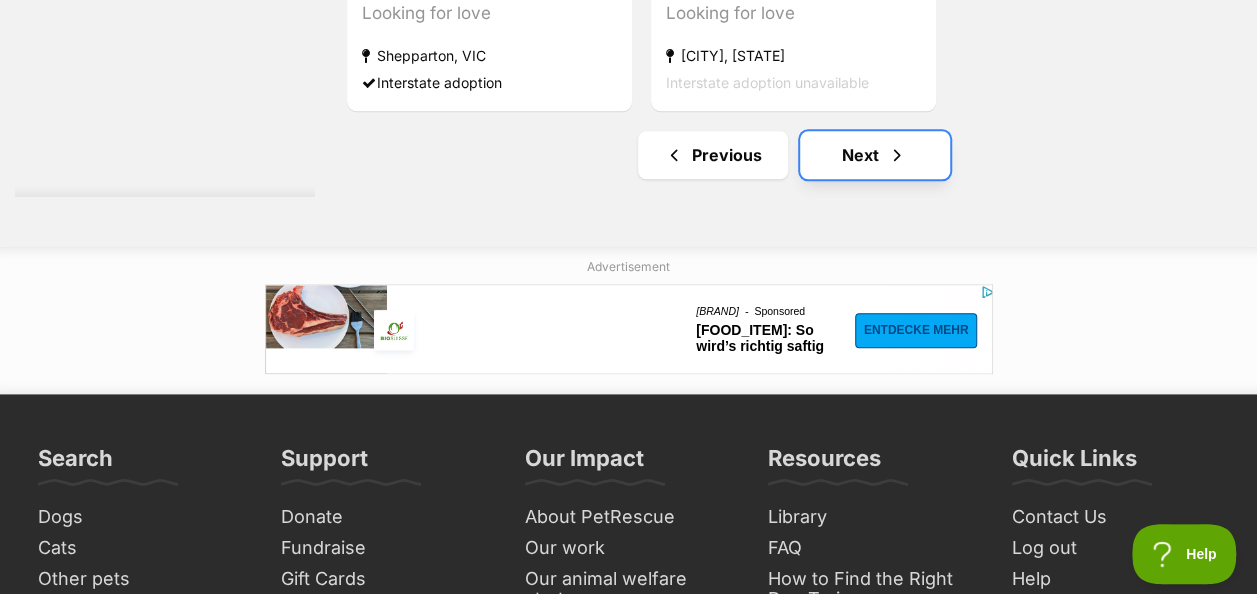 click on "Next" at bounding box center [875, 155] 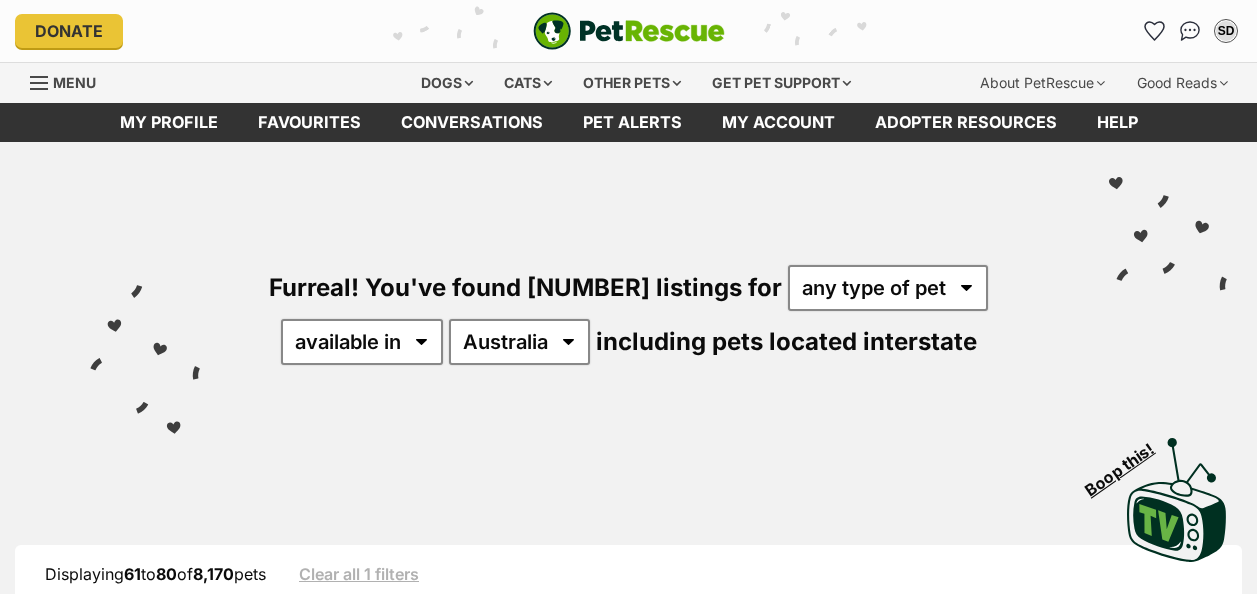 scroll, scrollTop: 458, scrollLeft: 0, axis: vertical 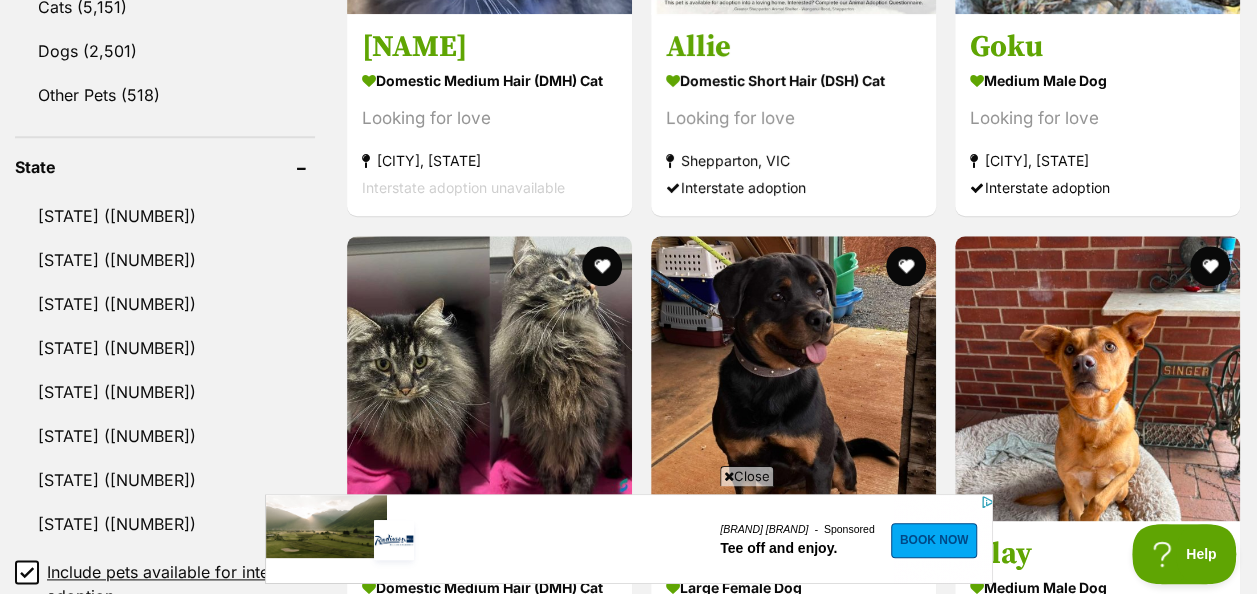 click on "Close" at bounding box center (747, 476) 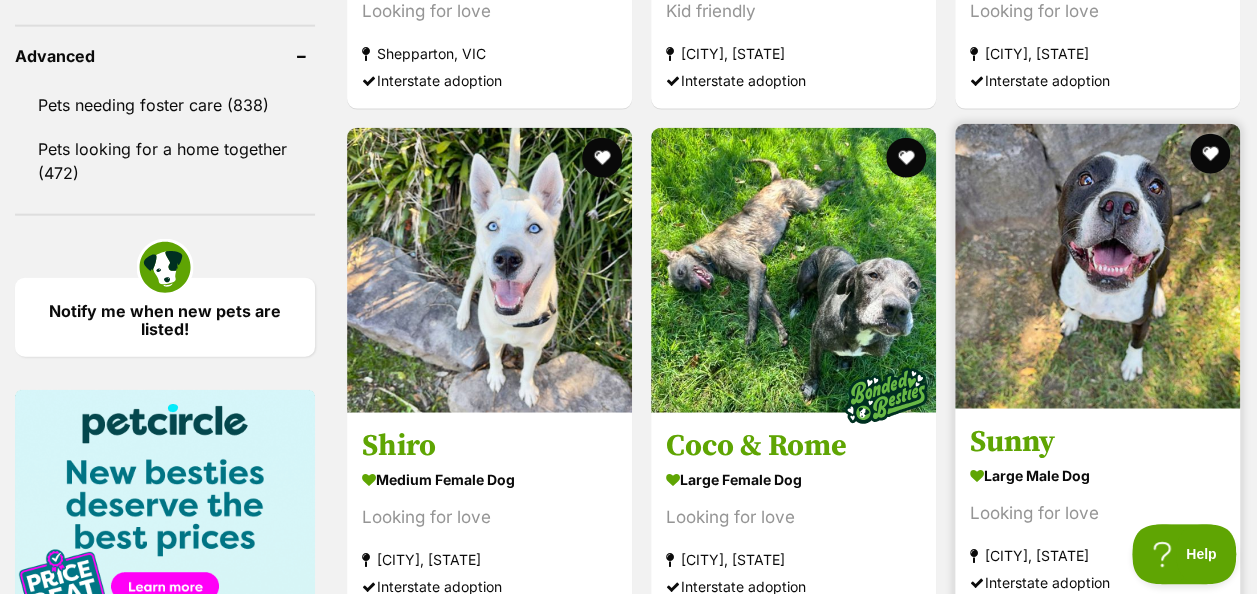 scroll, scrollTop: 2238, scrollLeft: 0, axis: vertical 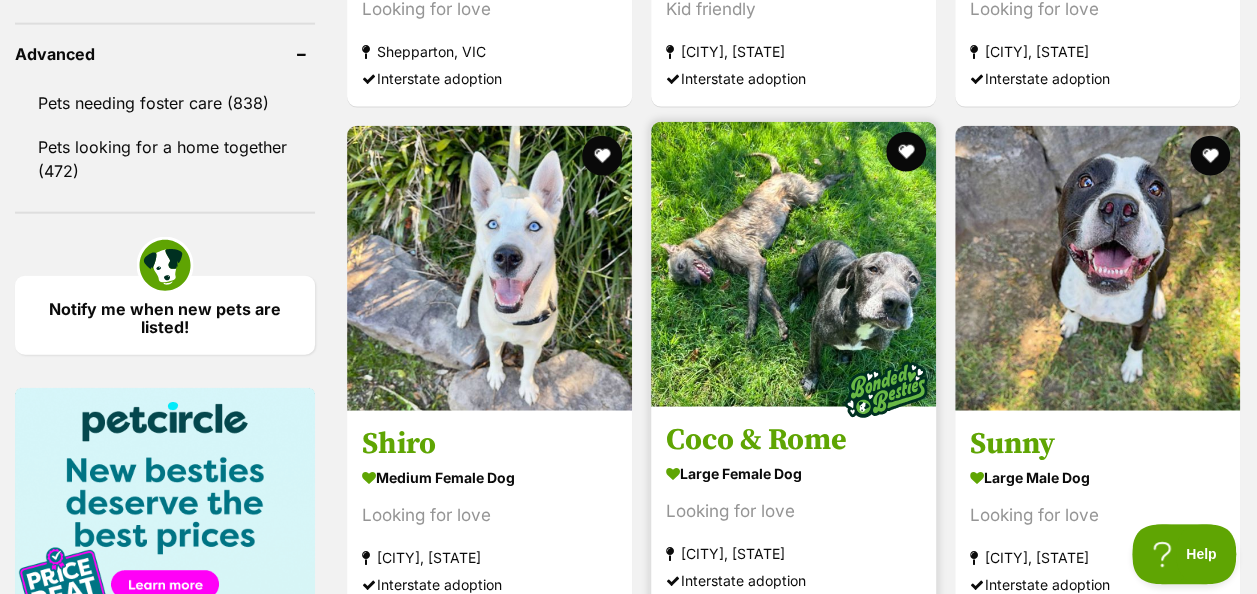 click on "Coco & Rome
large female Dog
Looking for love
[CITY], [STATE]
Interstate adoption" at bounding box center [793, 365] 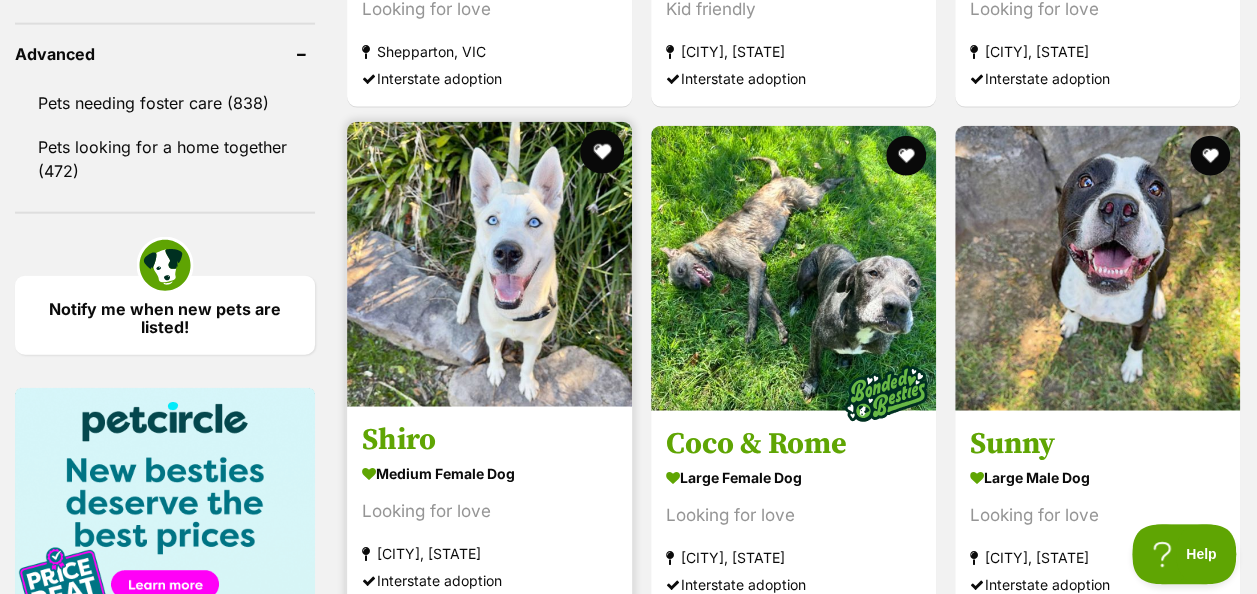 click at bounding box center (602, 152) 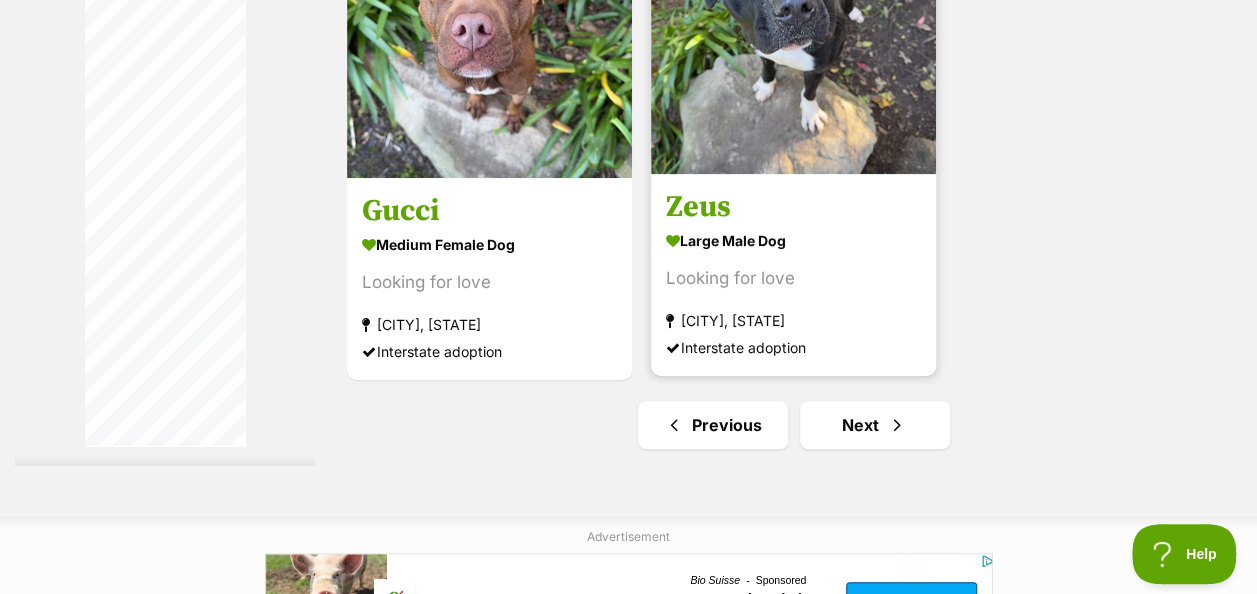 scroll, scrollTop: 4374, scrollLeft: 0, axis: vertical 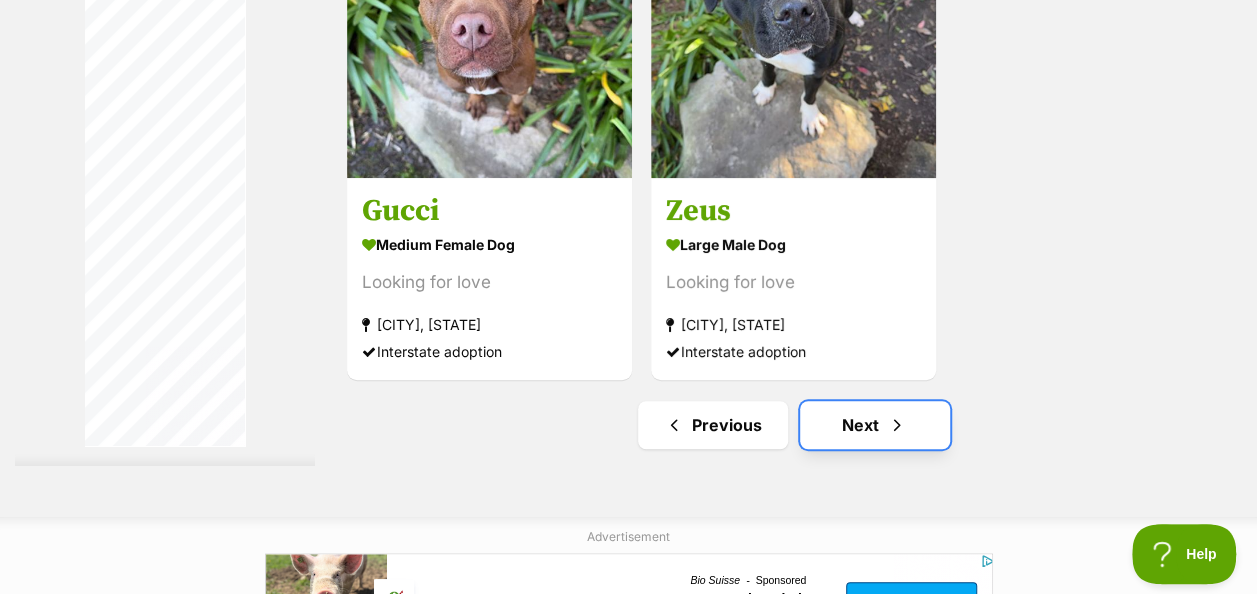click on "Next" at bounding box center (875, 425) 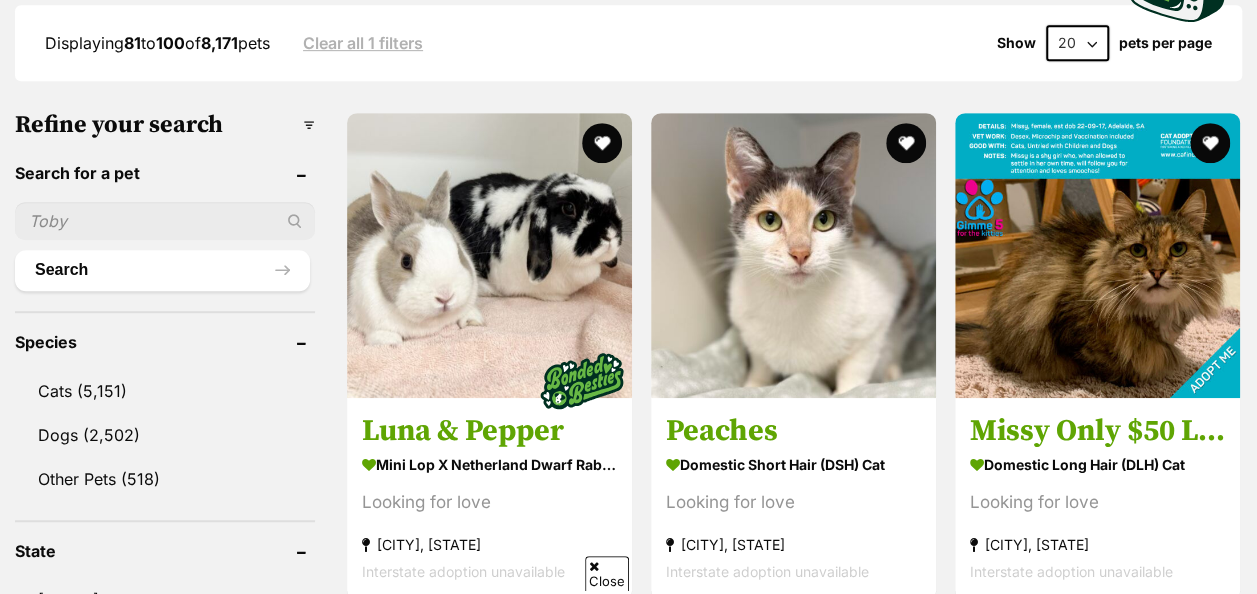 scroll, scrollTop: 539, scrollLeft: 0, axis: vertical 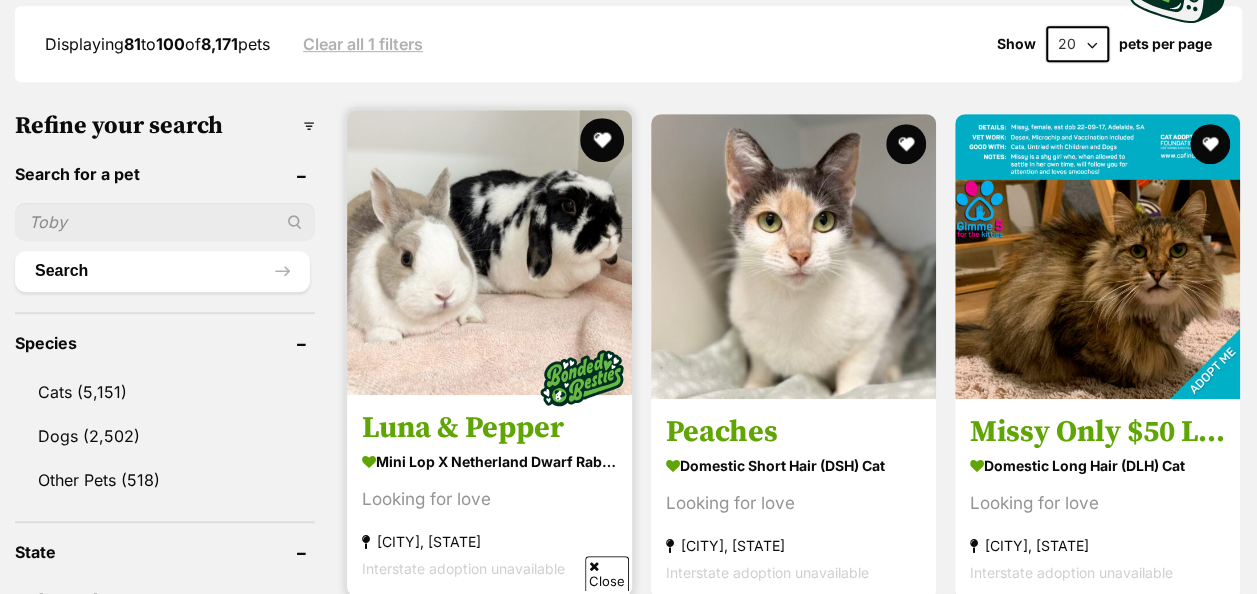 click at bounding box center (602, 140) 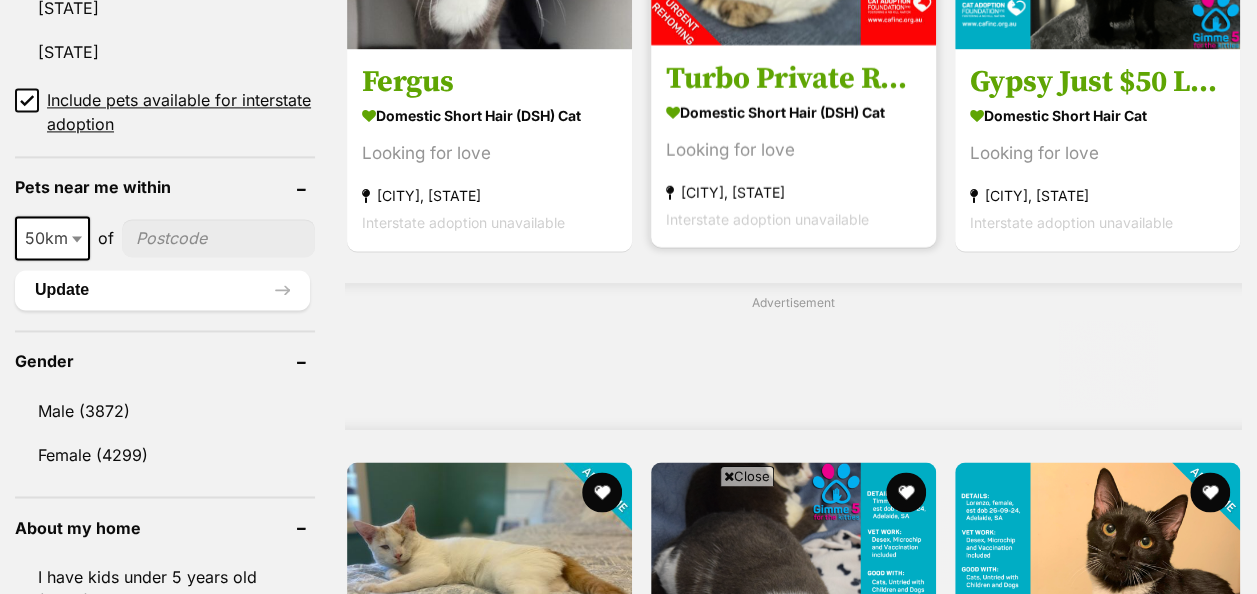 scroll, scrollTop: 1640, scrollLeft: 0, axis: vertical 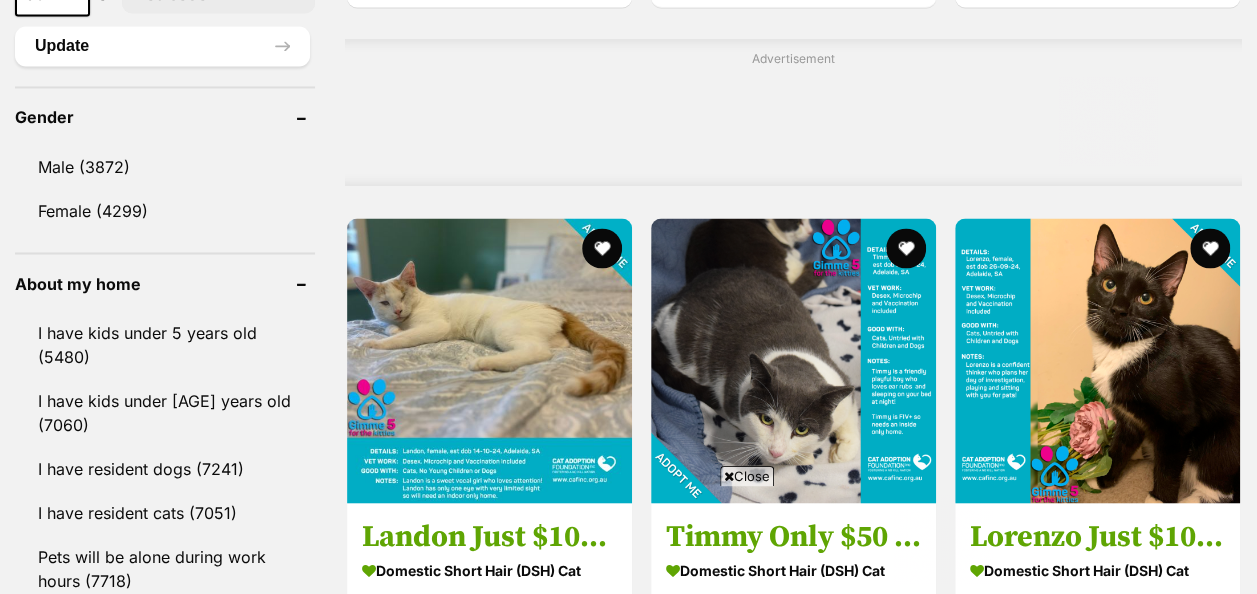 click on "Close" at bounding box center (747, 476) 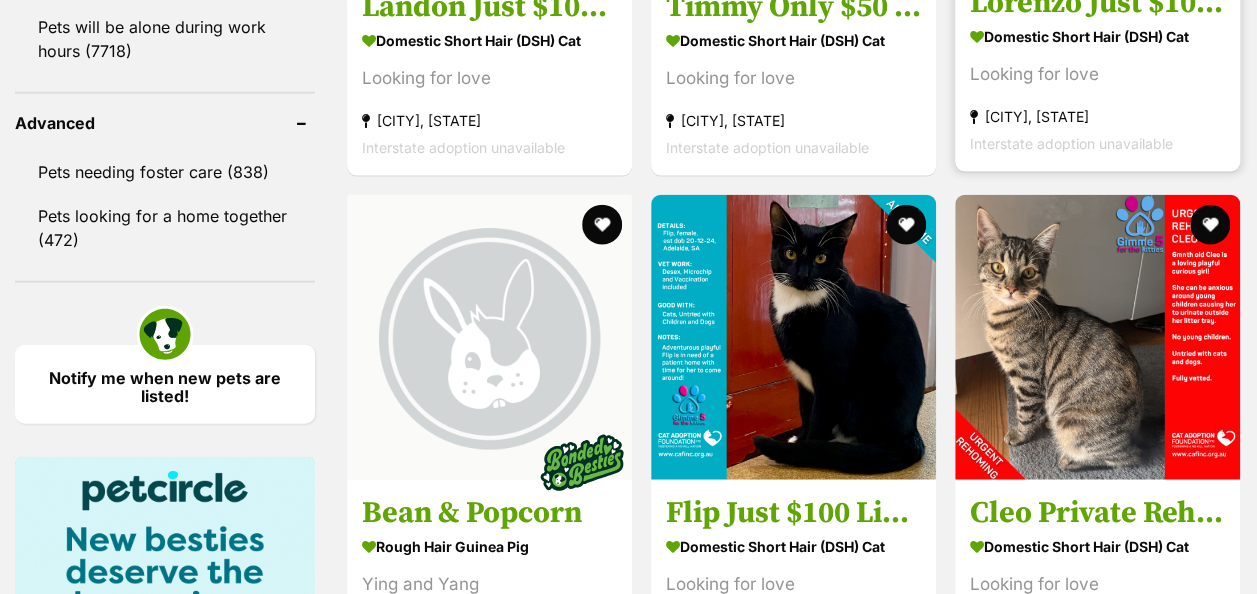 scroll, scrollTop: 2110, scrollLeft: 0, axis: vertical 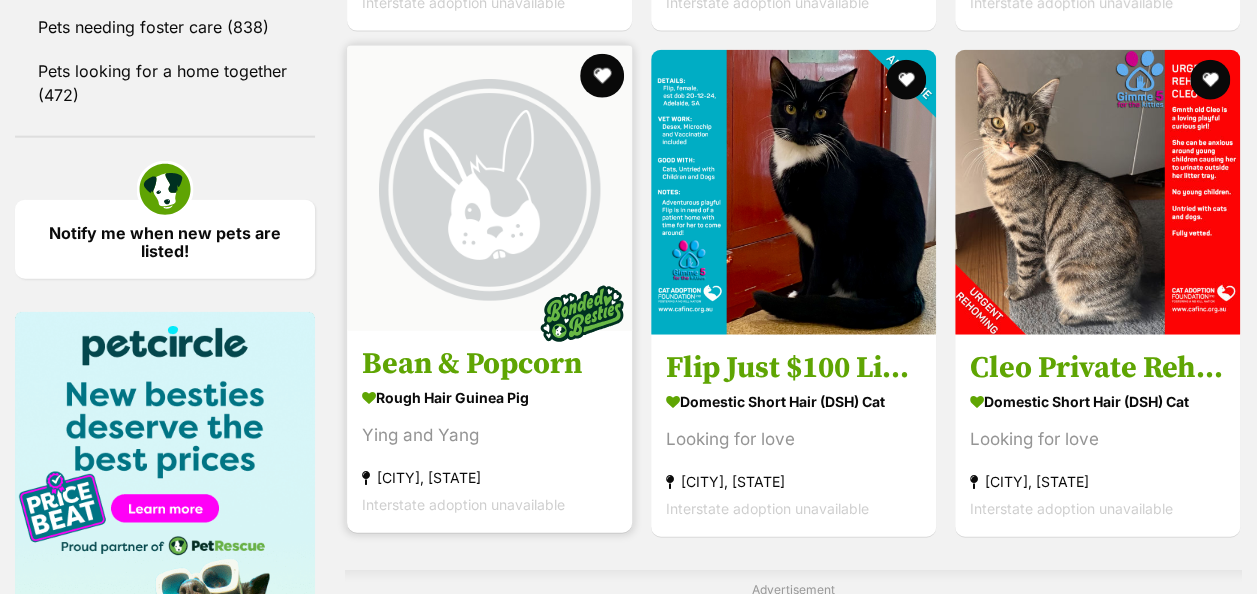 click at bounding box center [602, 76] 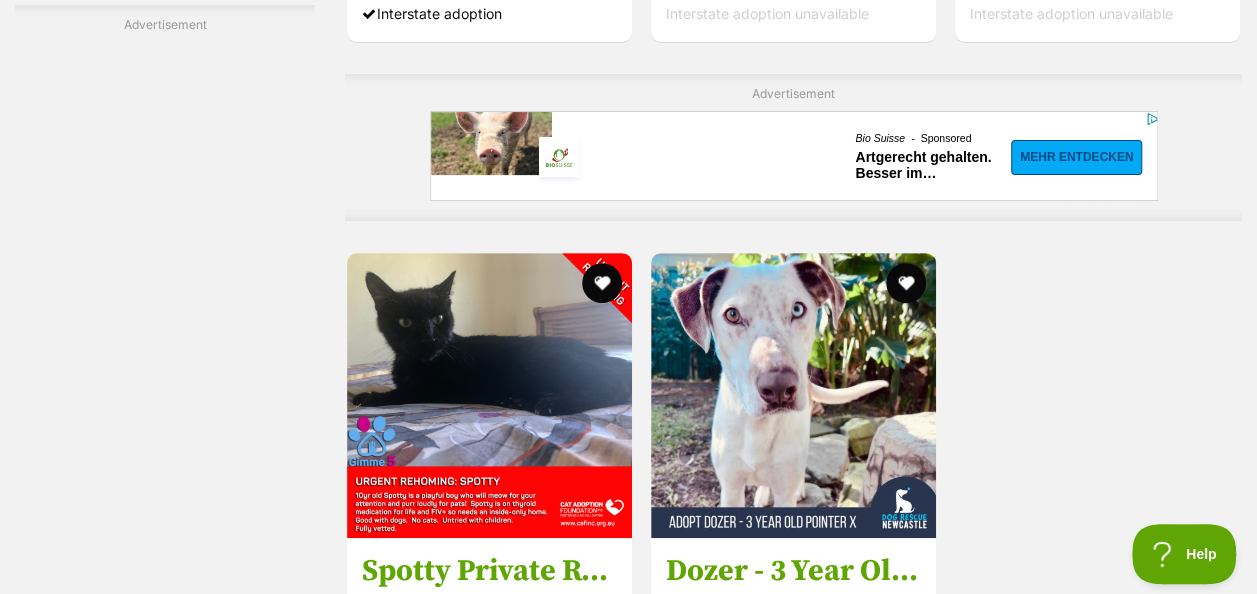 scroll, scrollTop: 4349, scrollLeft: 0, axis: vertical 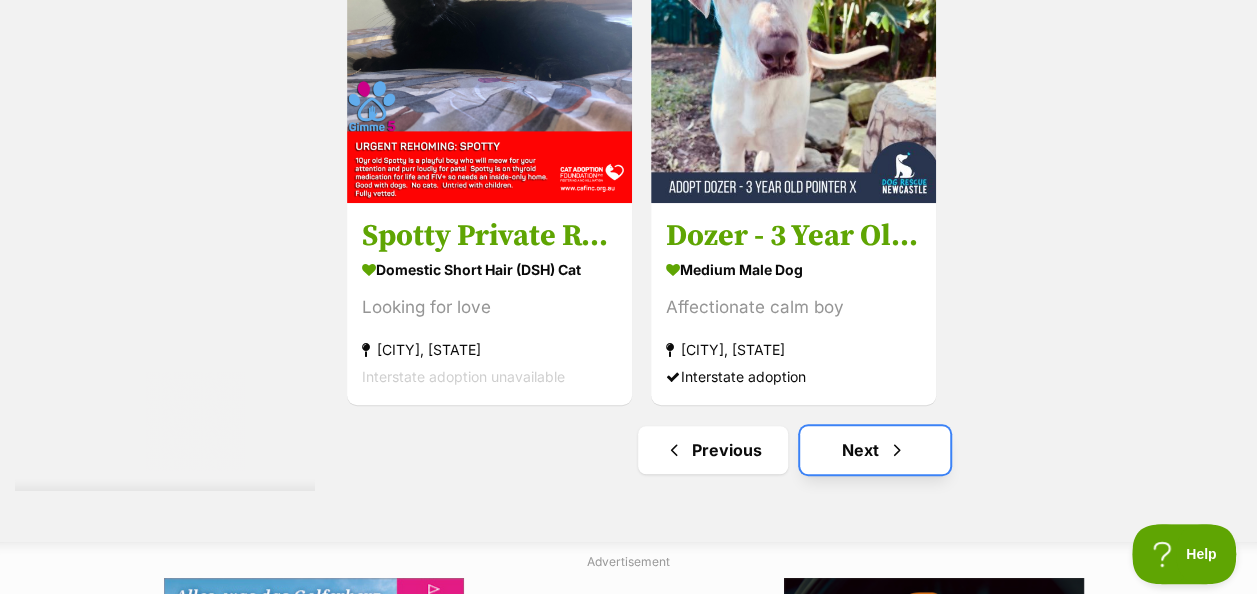 click on "Next" at bounding box center [875, 450] 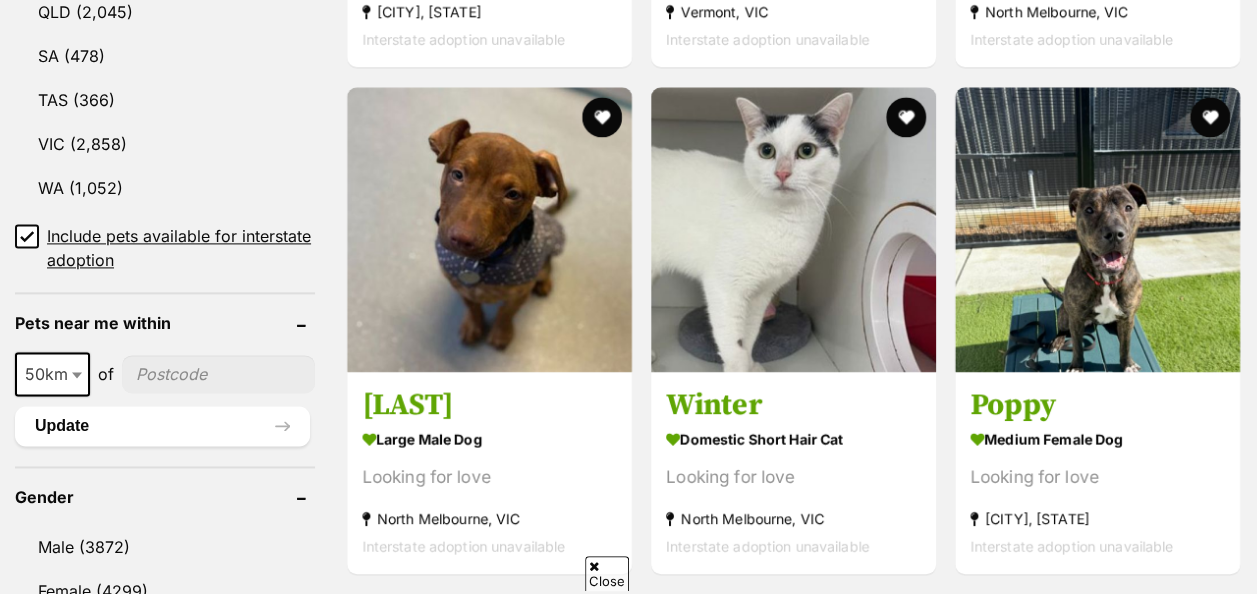 scroll, scrollTop: 1261, scrollLeft: 0, axis: vertical 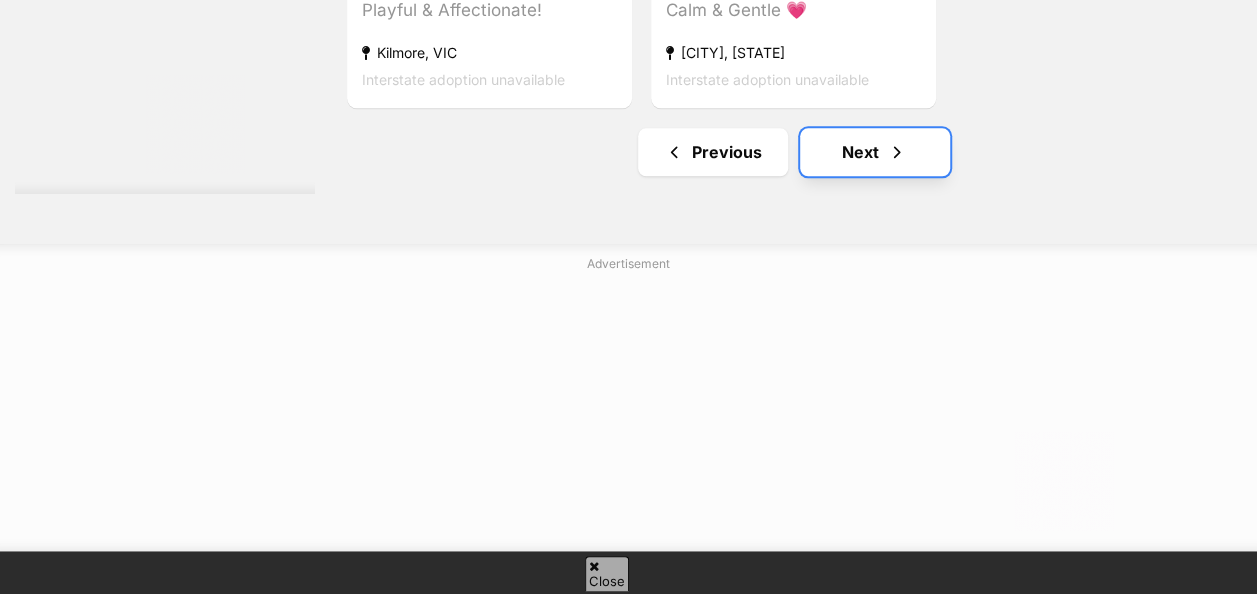 click on "Next" at bounding box center [875, 152] 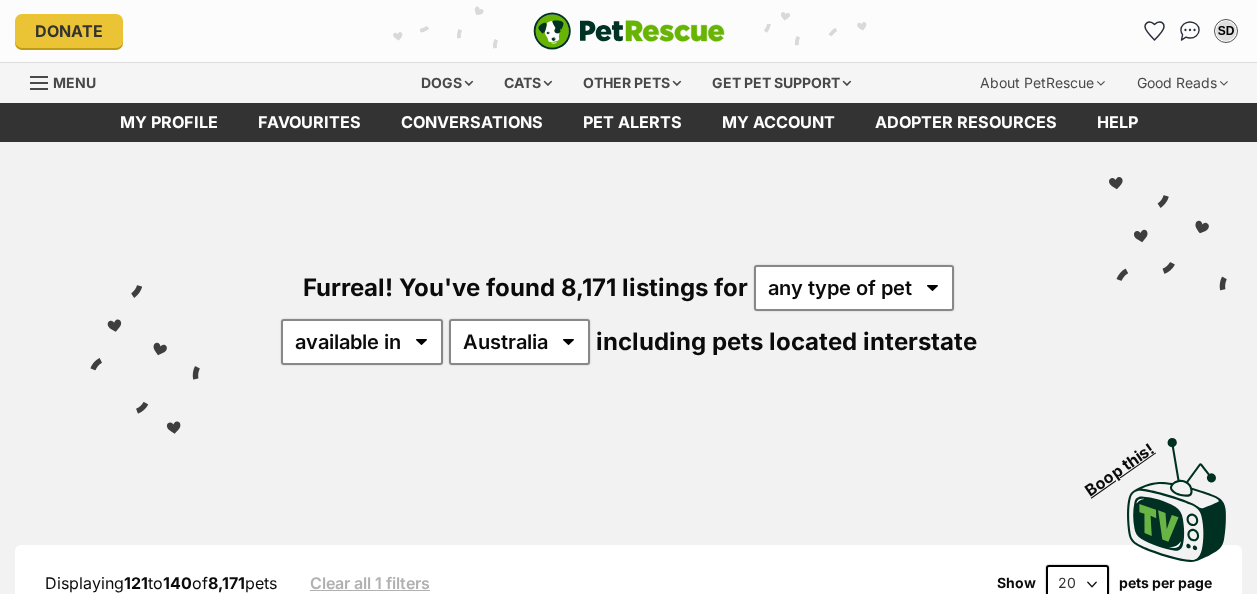 scroll, scrollTop: 0, scrollLeft: 0, axis: both 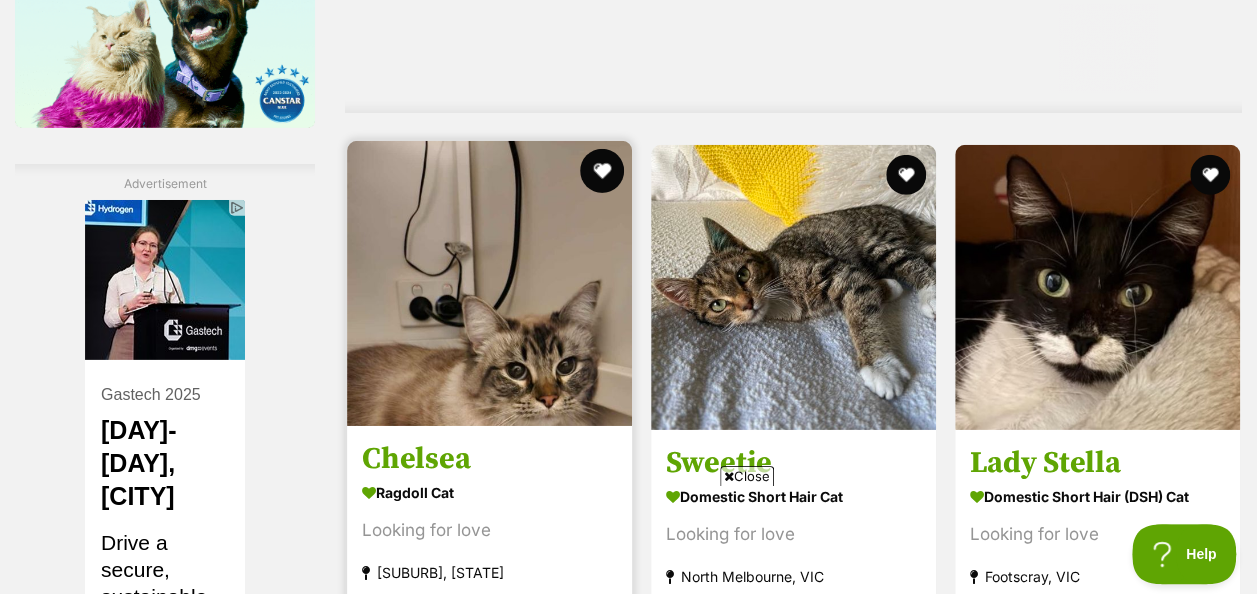 click at bounding box center [602, 171] 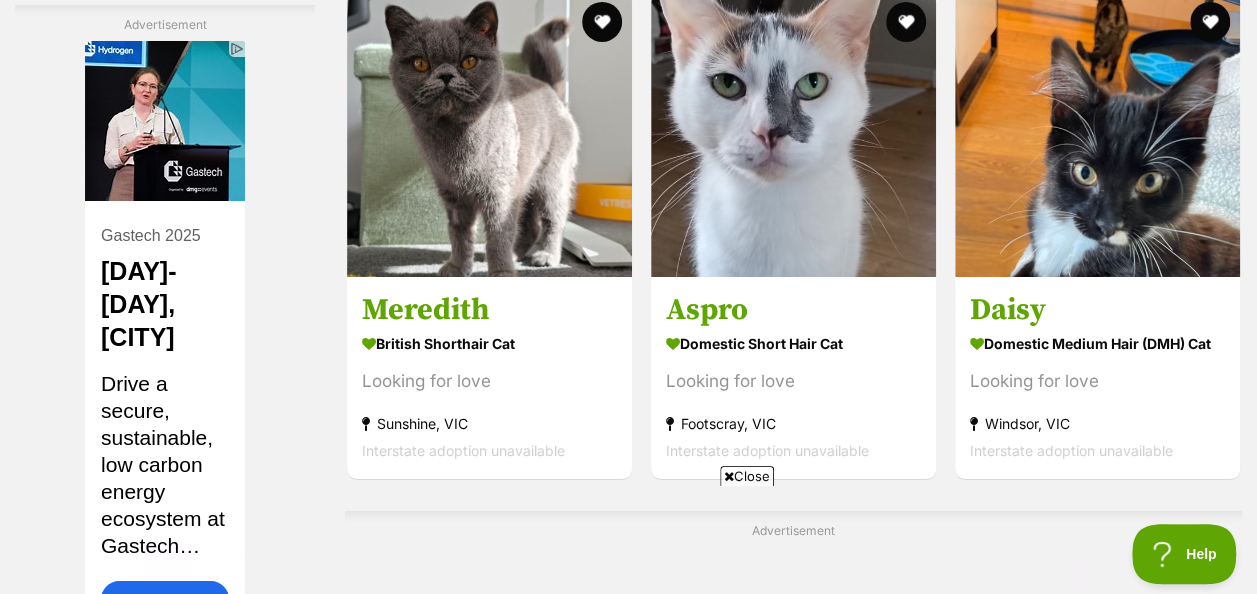 scroll, scrollTop: 3581, scrollLeft: 0, axis: vertical 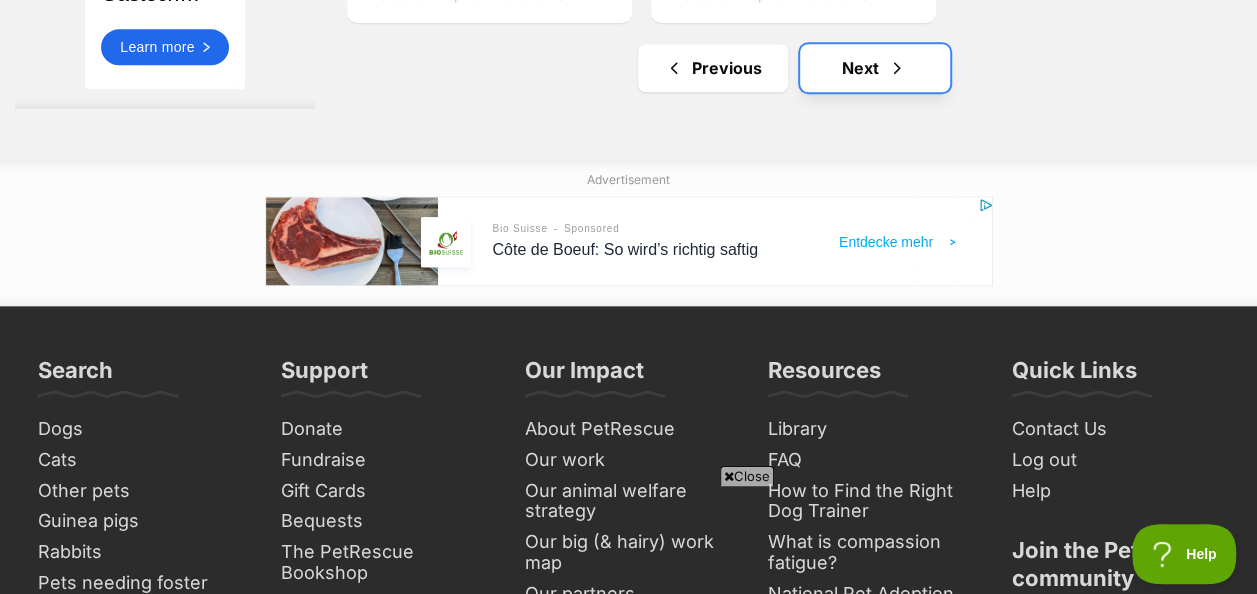 click on "Next" at bounding box center [875, 68] 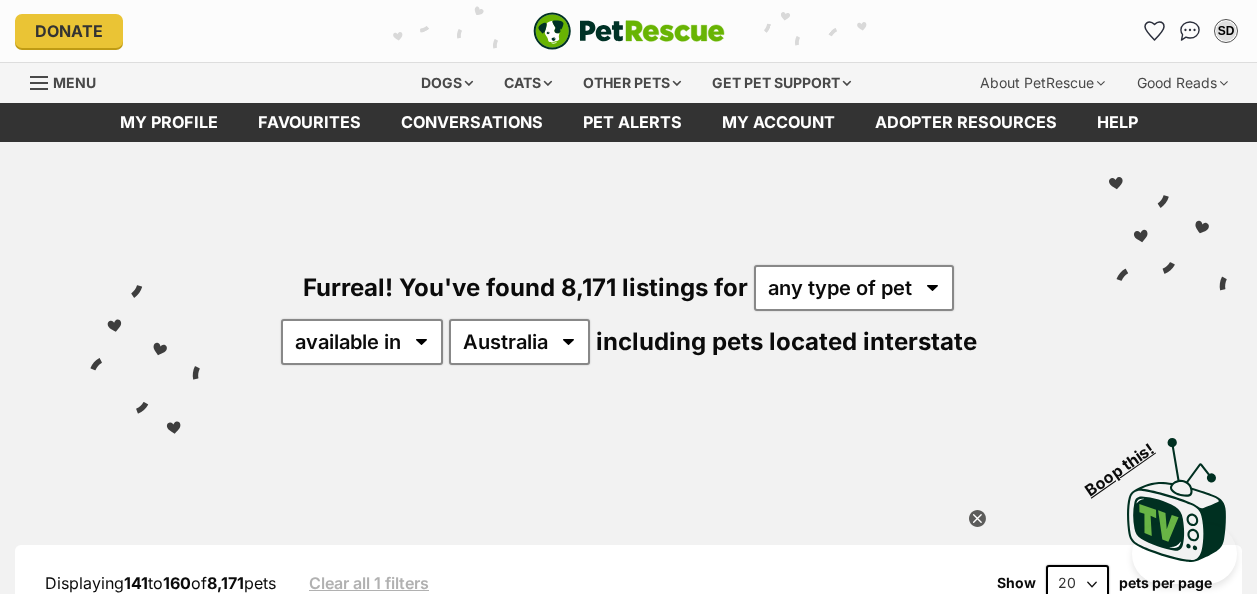 scroll, scrollTop: 0, scrollLeft: 0, axis: both 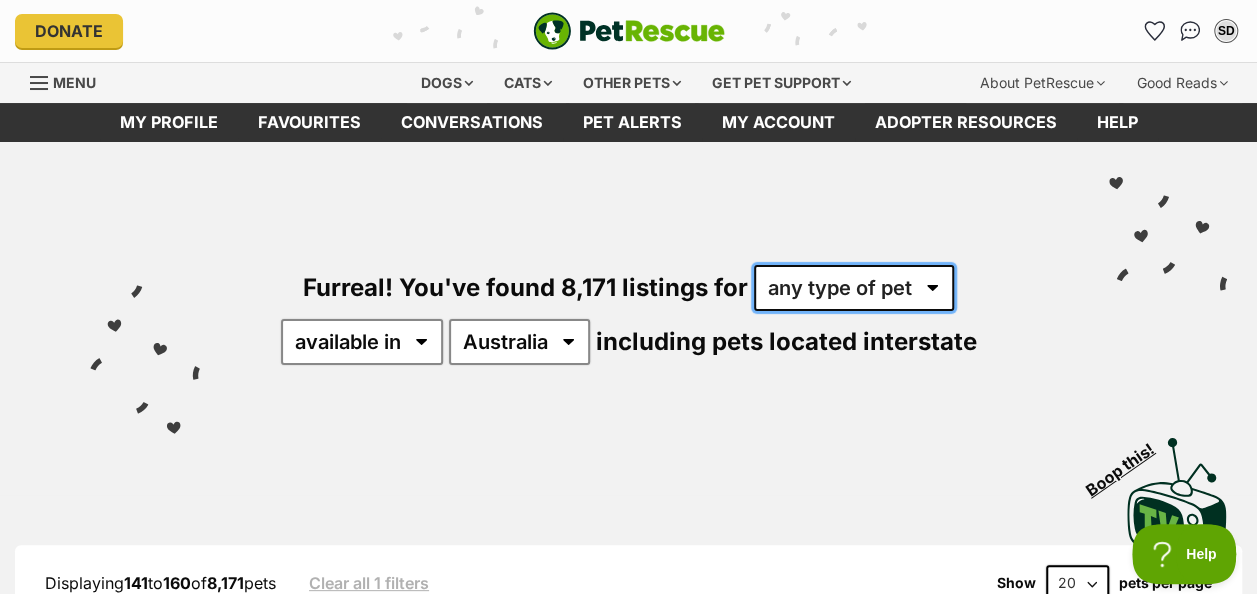 click on "any type of pet
cats
dogs
other pets" at bounding box center (854, 288) 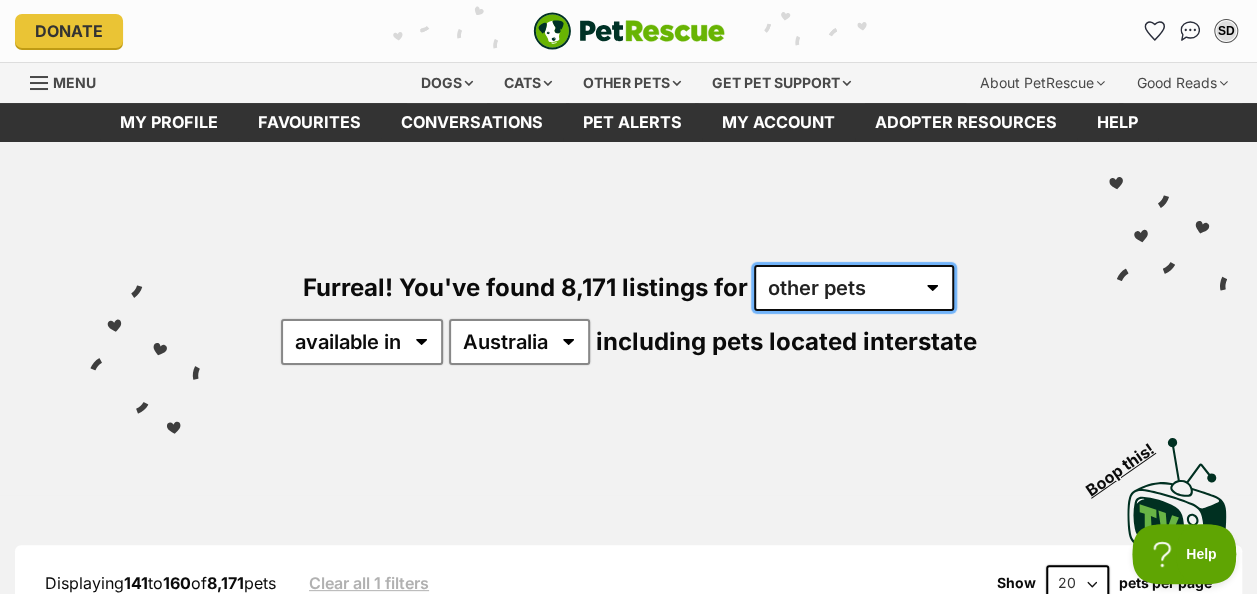 click on "any type of pet
cats
dogs
other pets" at bounding box center [854, 288] 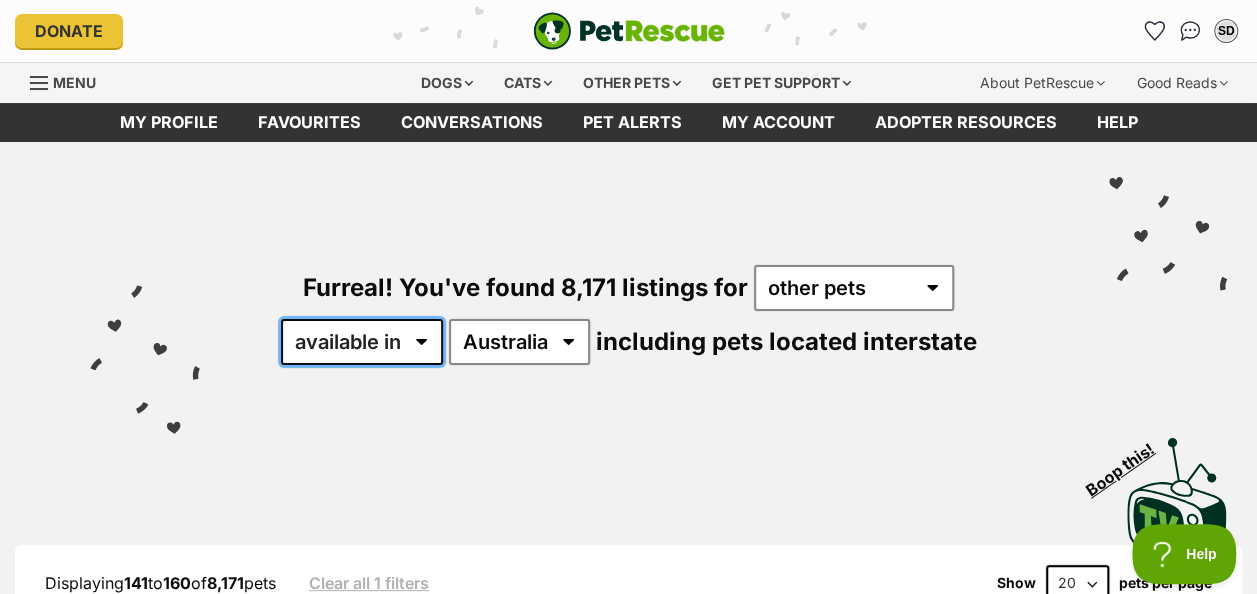 click on "available in
located in" at bounding box center [362, 342] 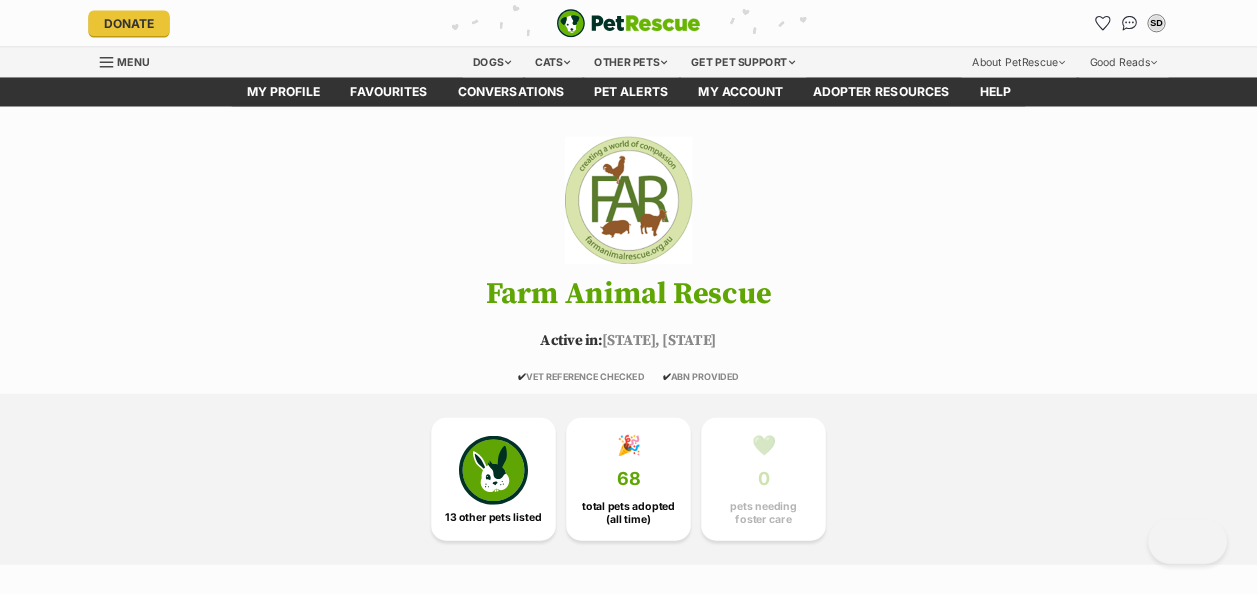 scroll, scrollTop: 0, scrollLeft: 0, axis: both 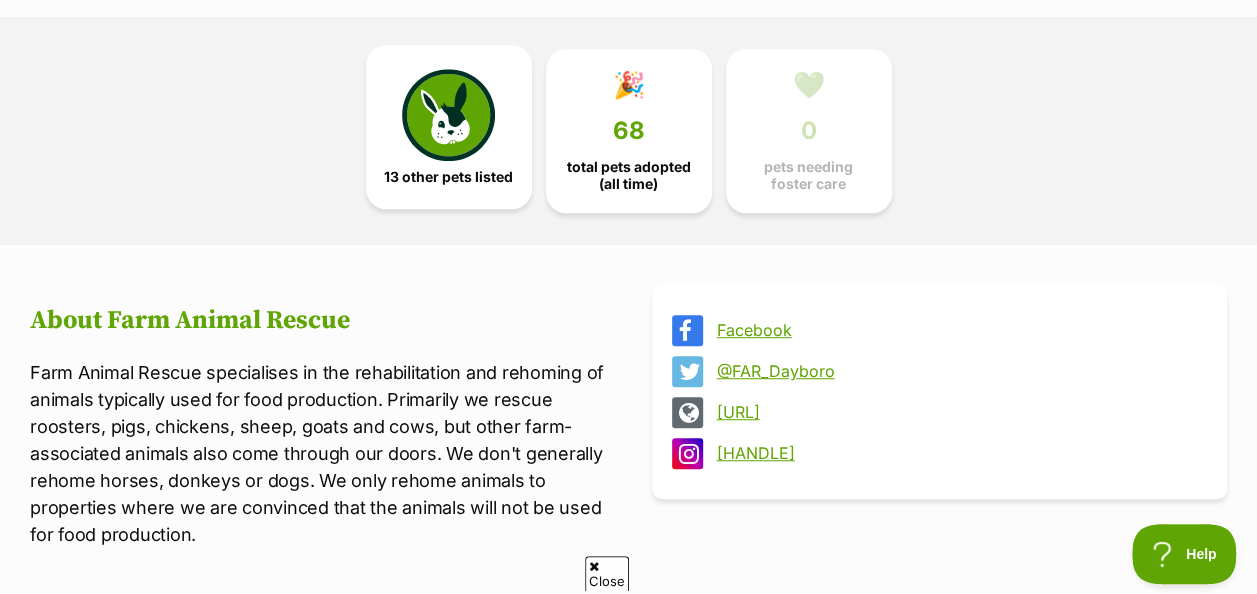 click on "13 other pets listed" at bounding box center (449, 127) 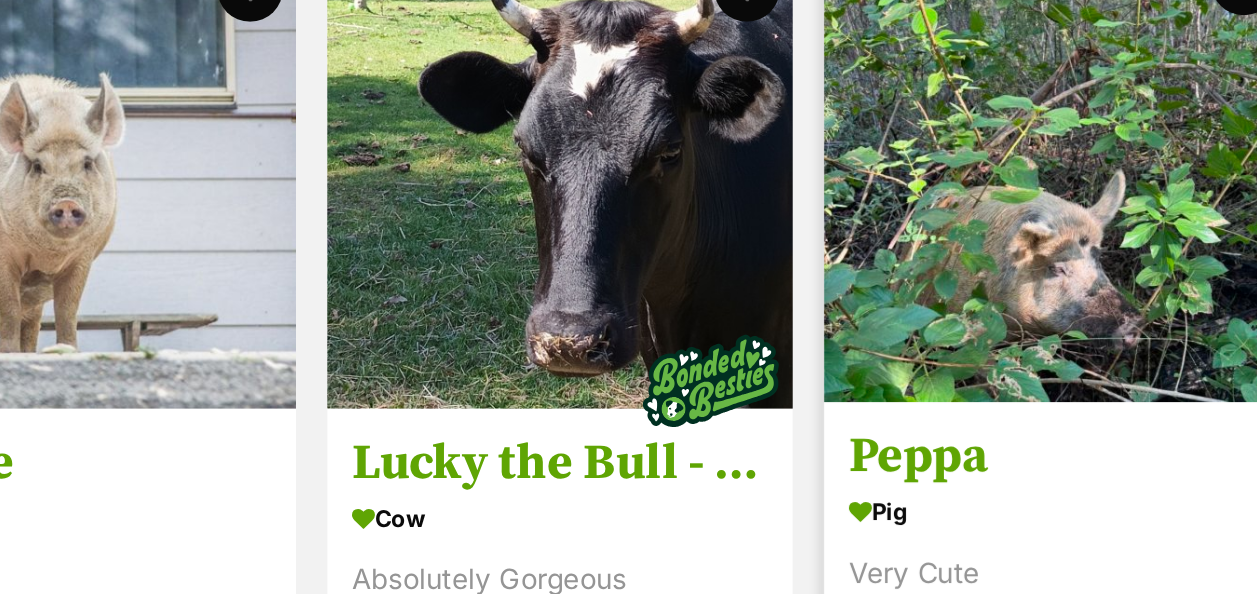 scroll, scrollTop: 1844, scrollLeft: 0, axis: vertical 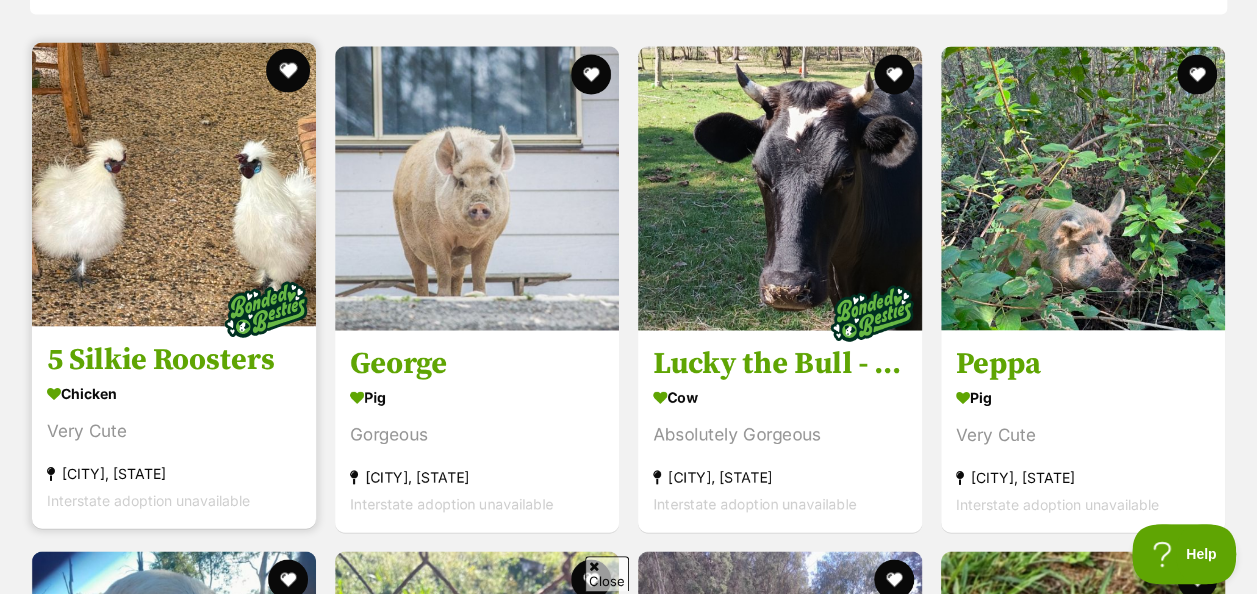 click at bounding box center [288, 70] 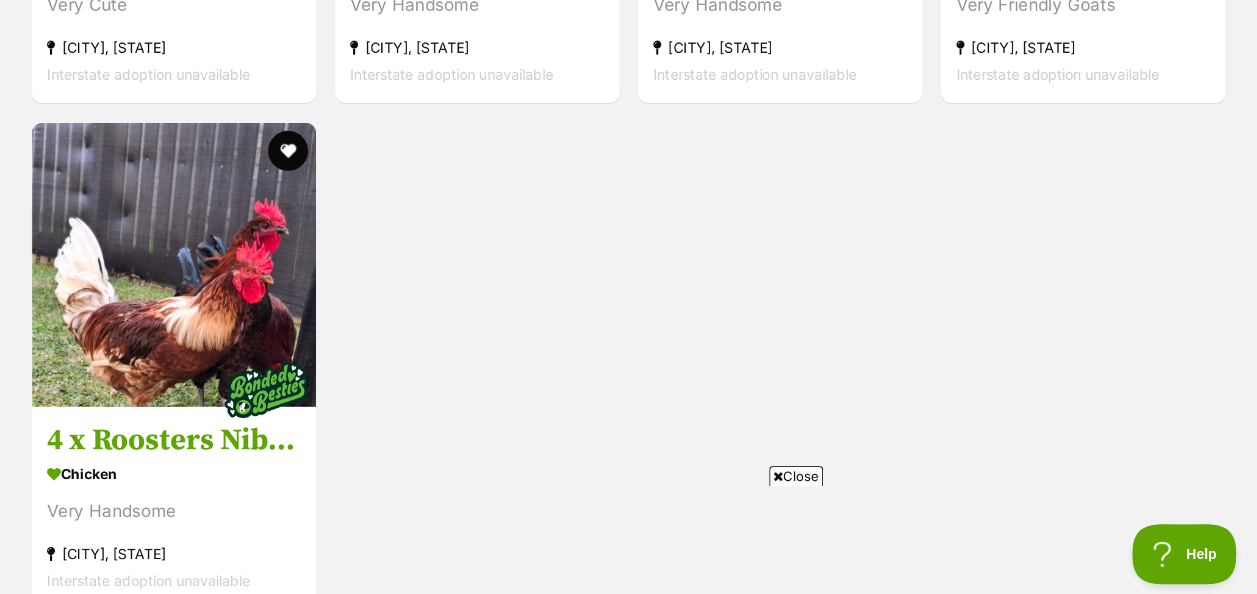 scroll, scrollTop: 3287, scrollLeft: 0, axis: vertical 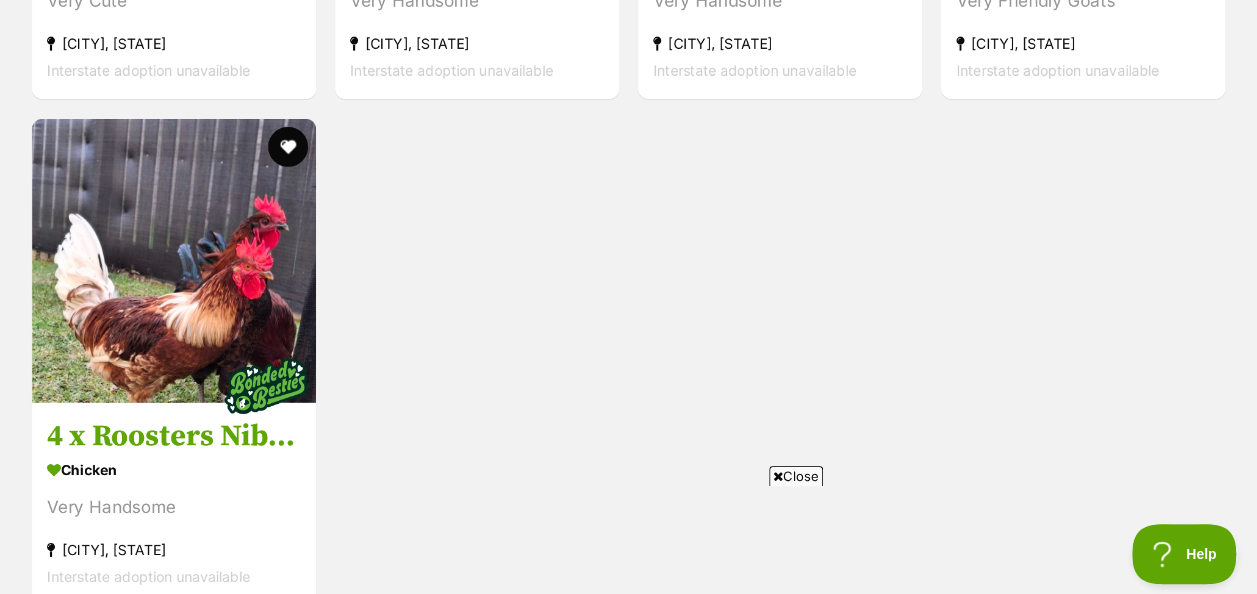 click on "Close" at bounding box center (796, 476) 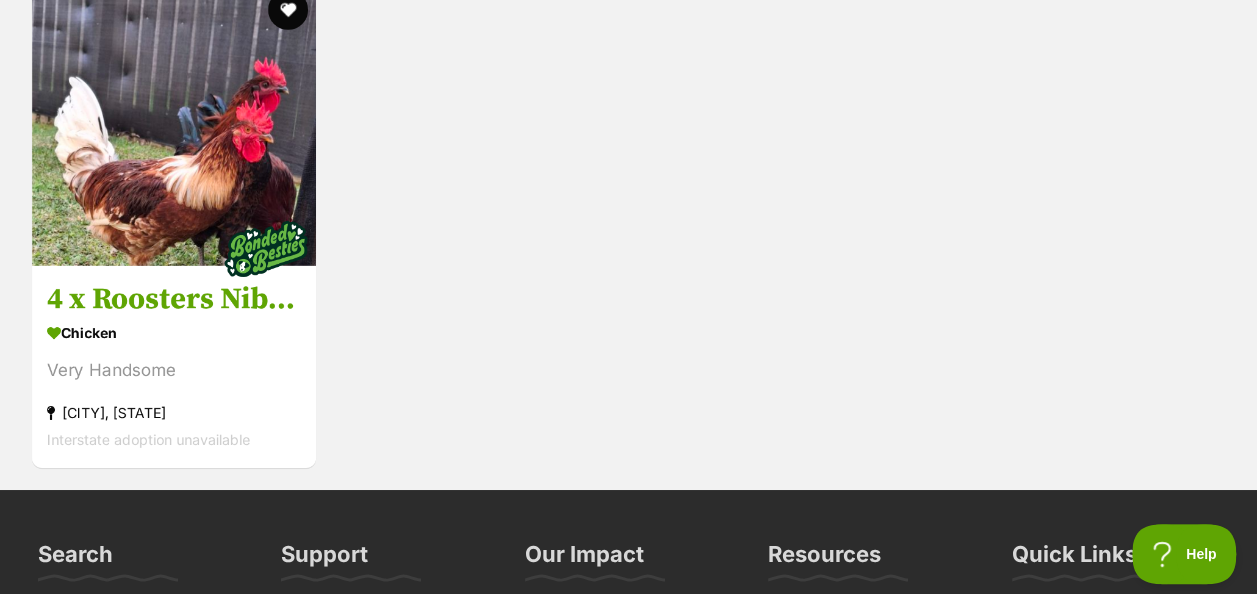 scroll, scrollTop: 3403, scrollLeft: 0, axis: vertical 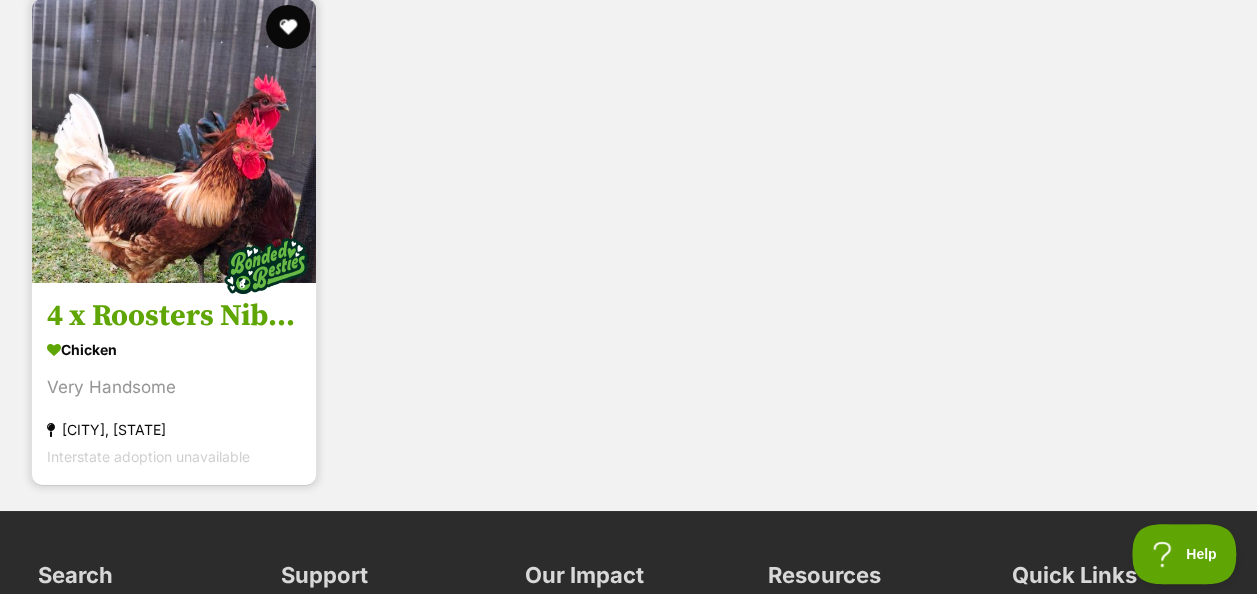click at bounding box center [288, 27] 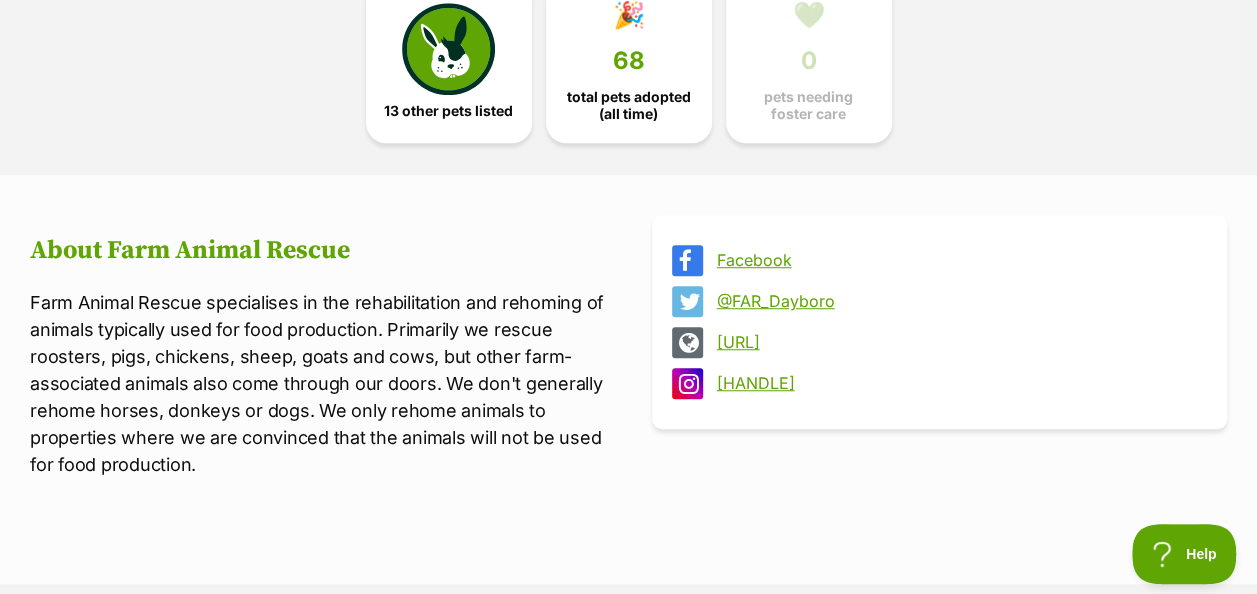 scroll, scrollTop: 0, scrollLeft: 0, axis: both 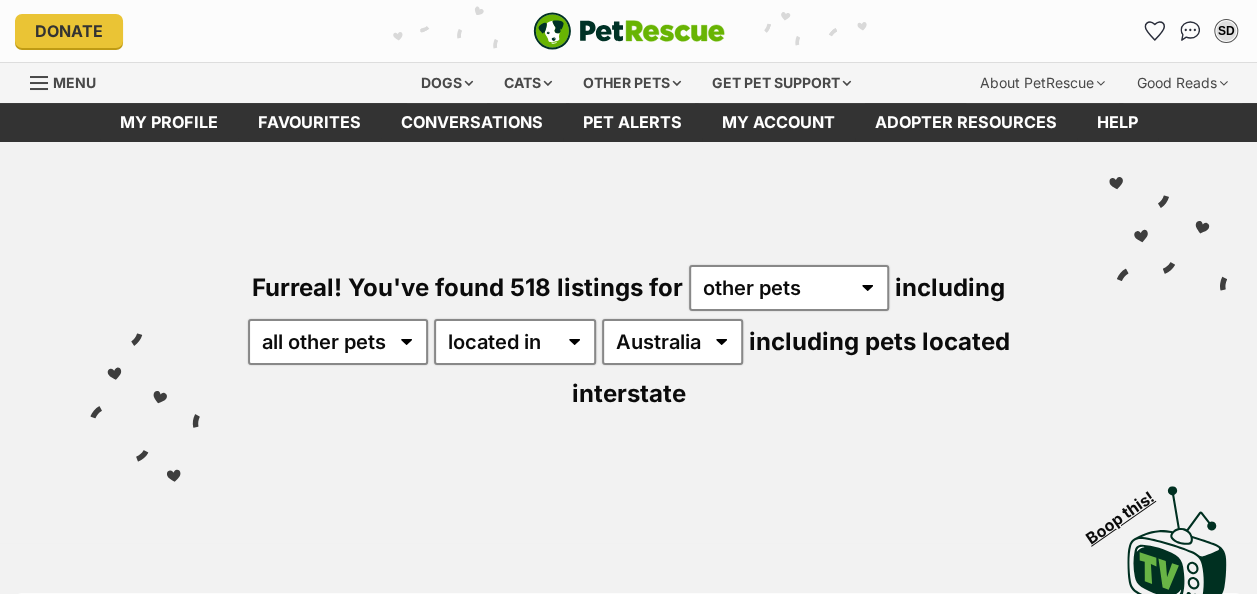 click on "available in
located in" at bounding box center [515, 342] 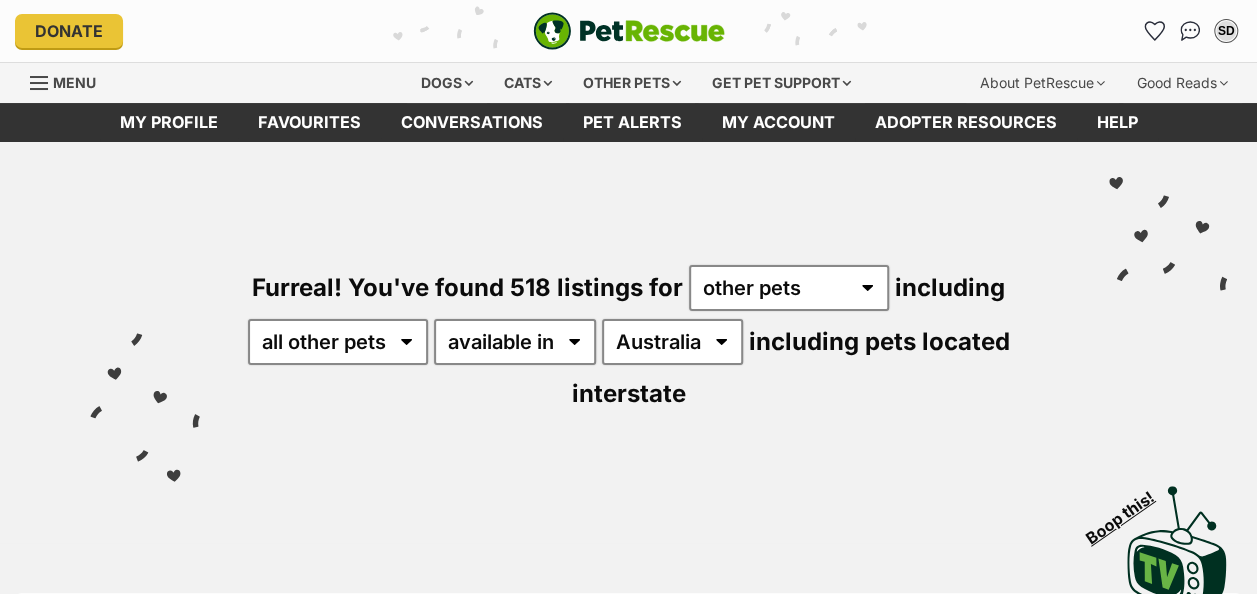 click on "available in
located in" at bounding box center [515, 342] 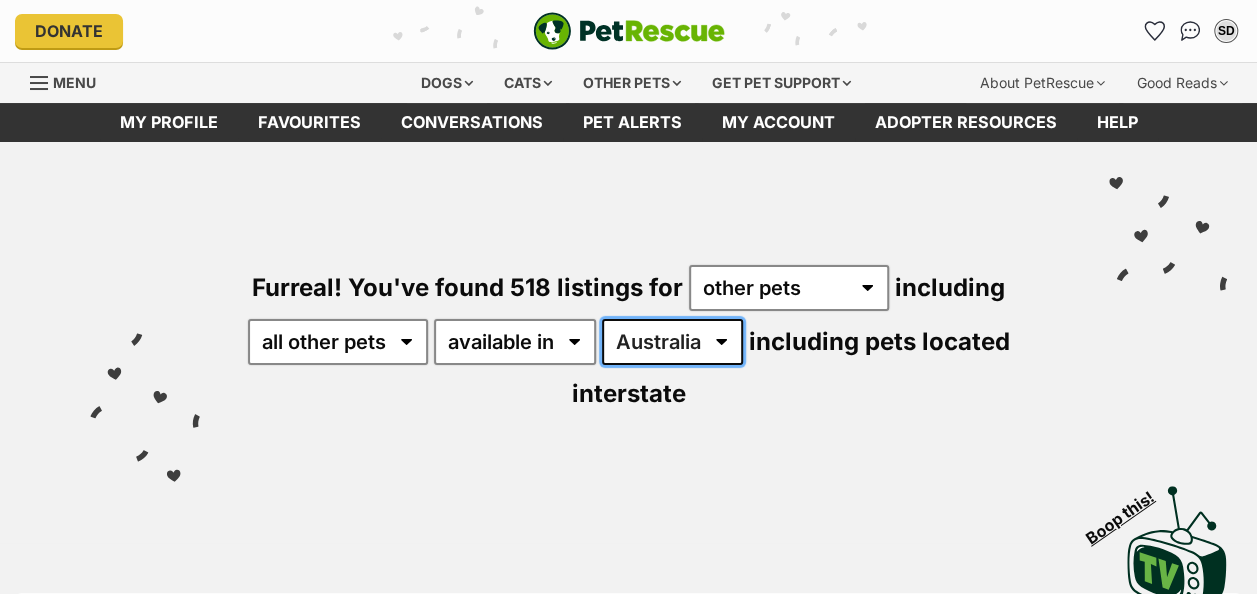 click on "Australia
ACT
NSW
NT
QLD
SA
TAS
VIC
WA" at bounding box center [672, 342] 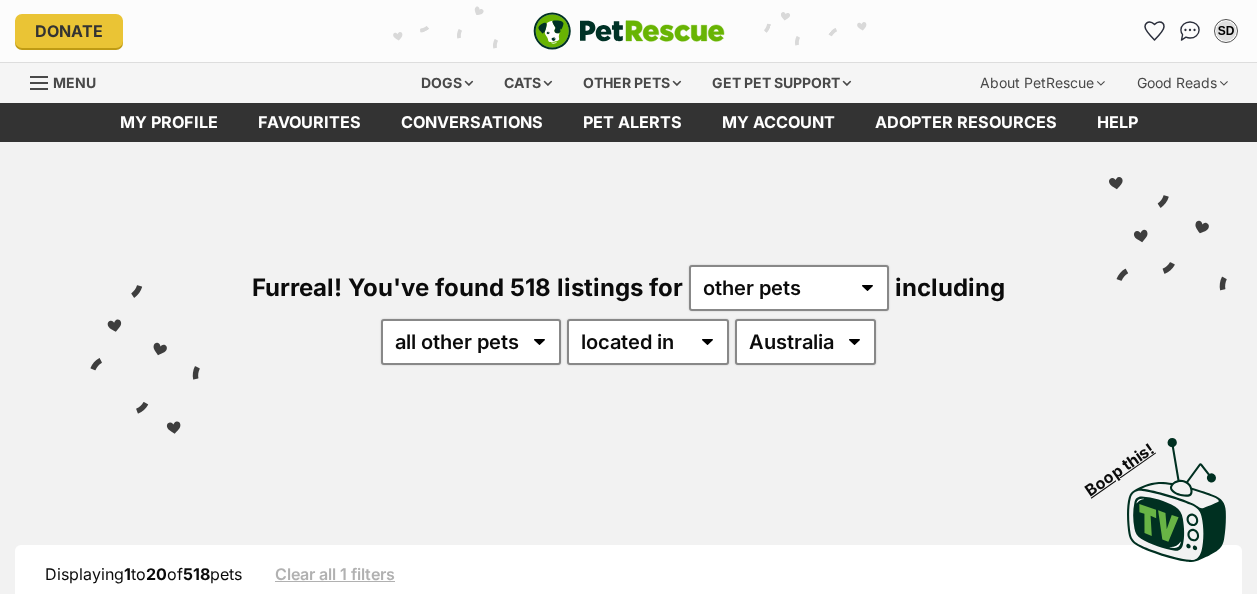 scroll, scrollTop: 0, scrollLeft: 0, axis: both 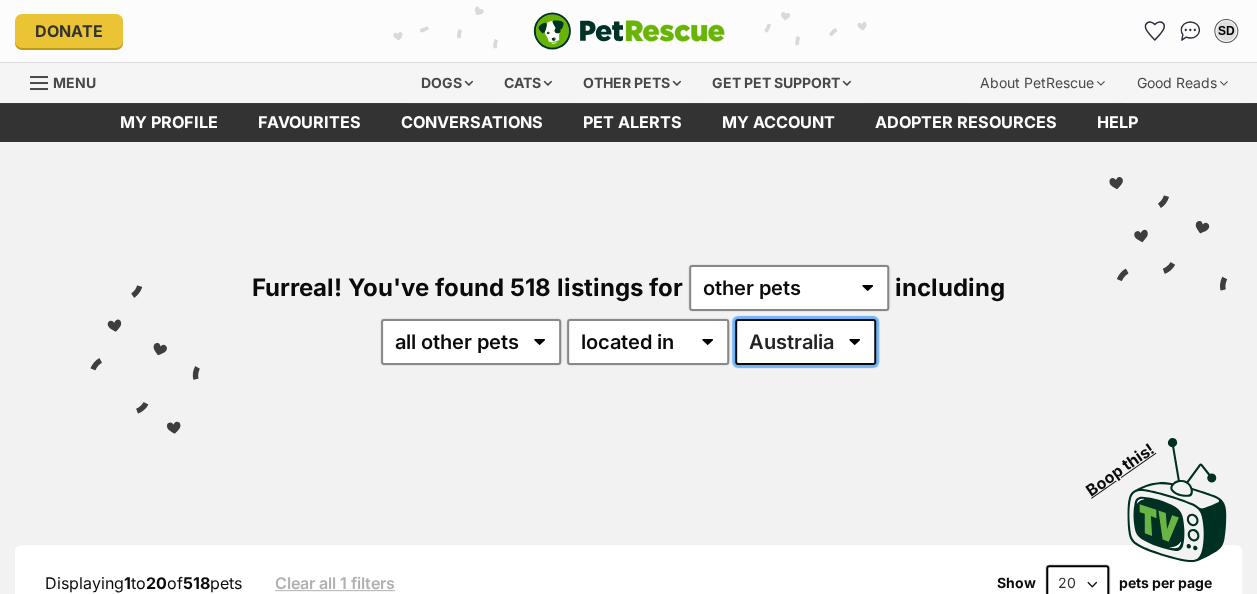 click on "Australia
[STATE]
[STATE]
[STATE]
[STATE]
[STATE]
[STATE]
[STATE]" at bounding box center [805, 342] 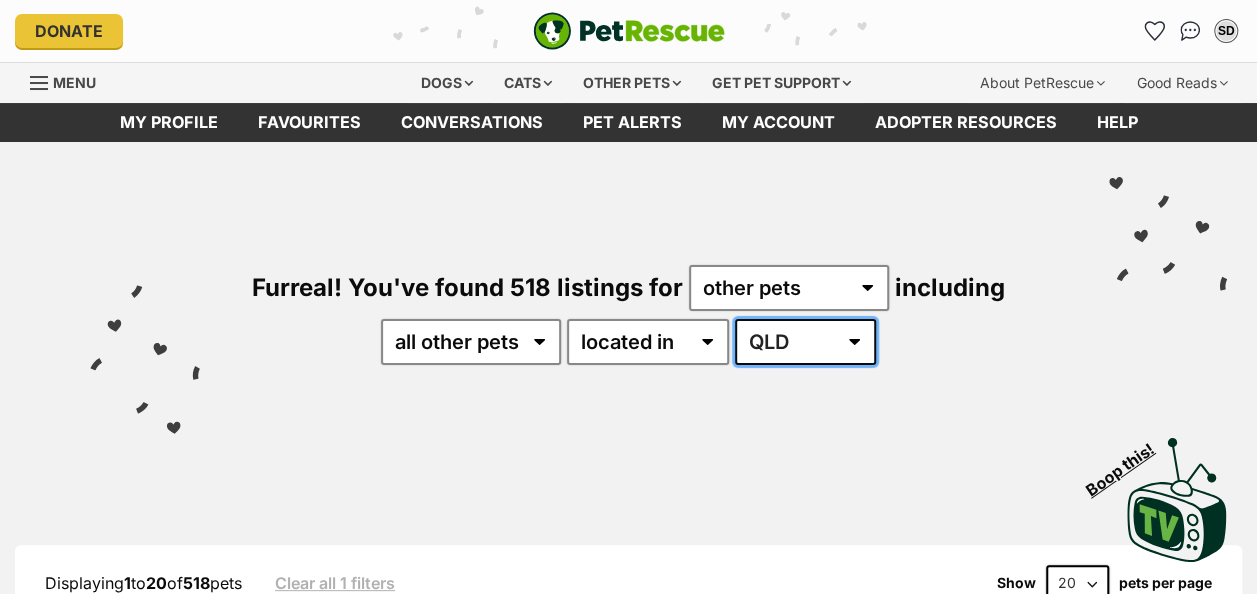 click on "Australia
[STATE]
[STATE]
[STATE]
[STATE]
[STATE]
[STATE]
[STATE]" at bounding box center (805, 342) 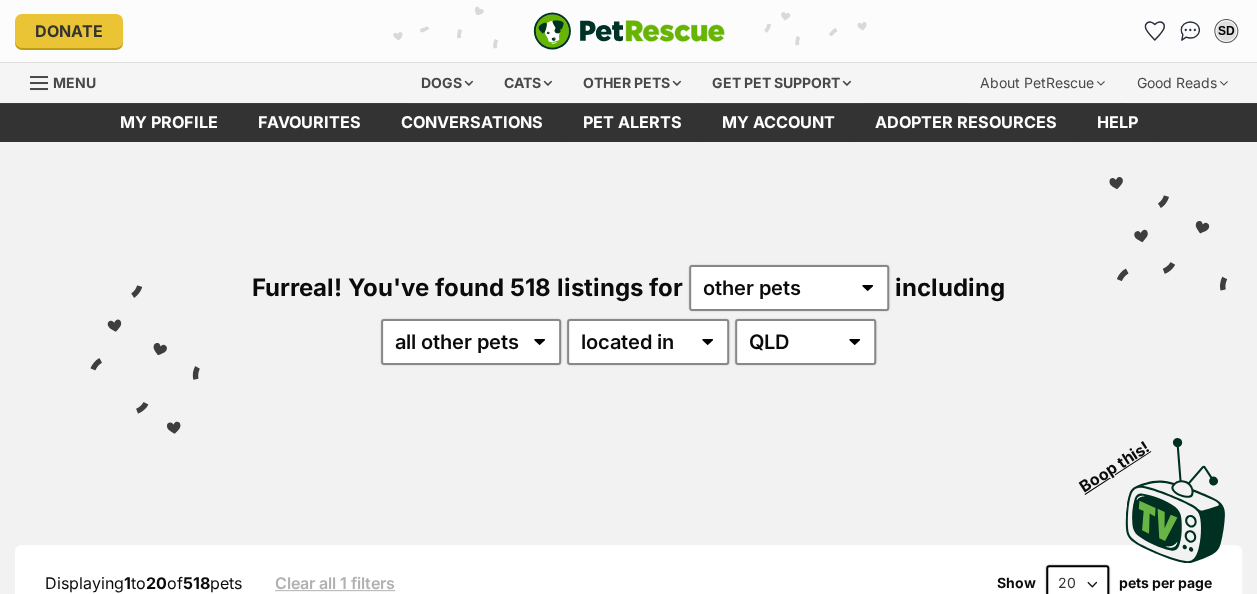 click on "Visit PetRescue TV (external site)
Boop this!" at bounding box center (628, 493) 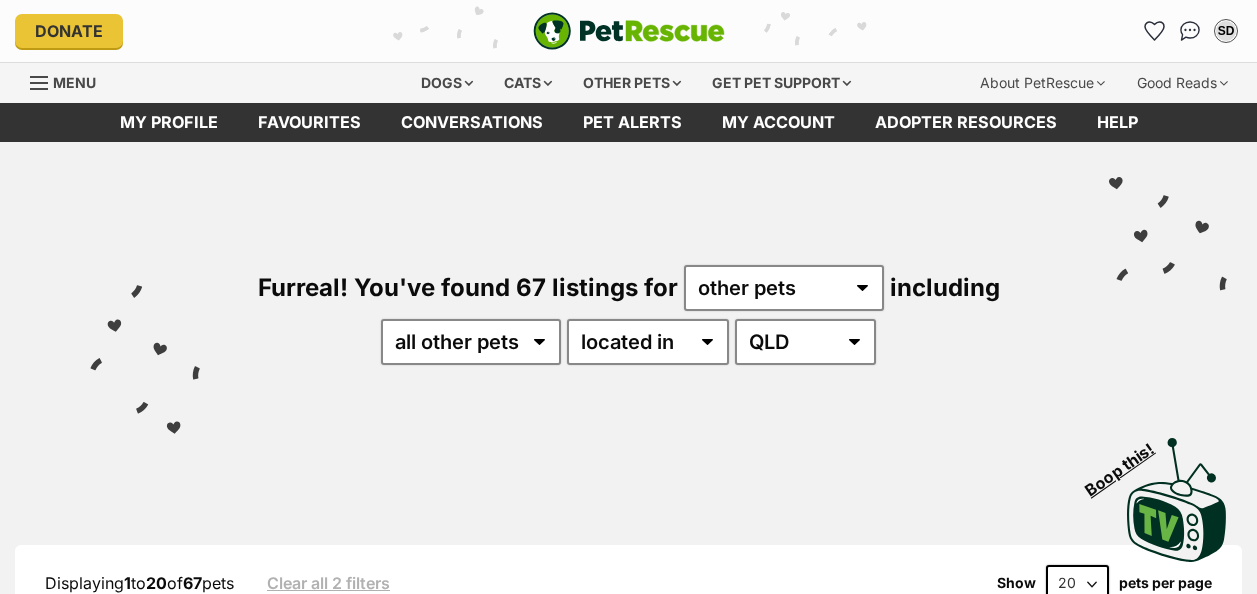 scroll, scrollTop: 413, scrollLeft: 0, axis: vertical 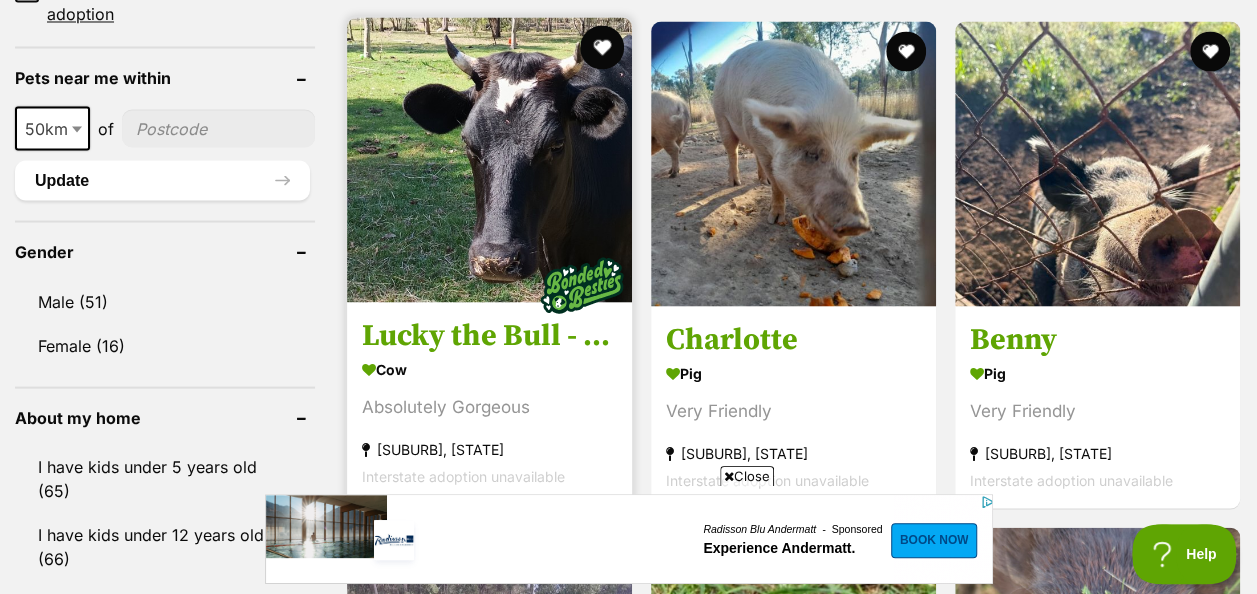 click at bounding box center [602, 47] 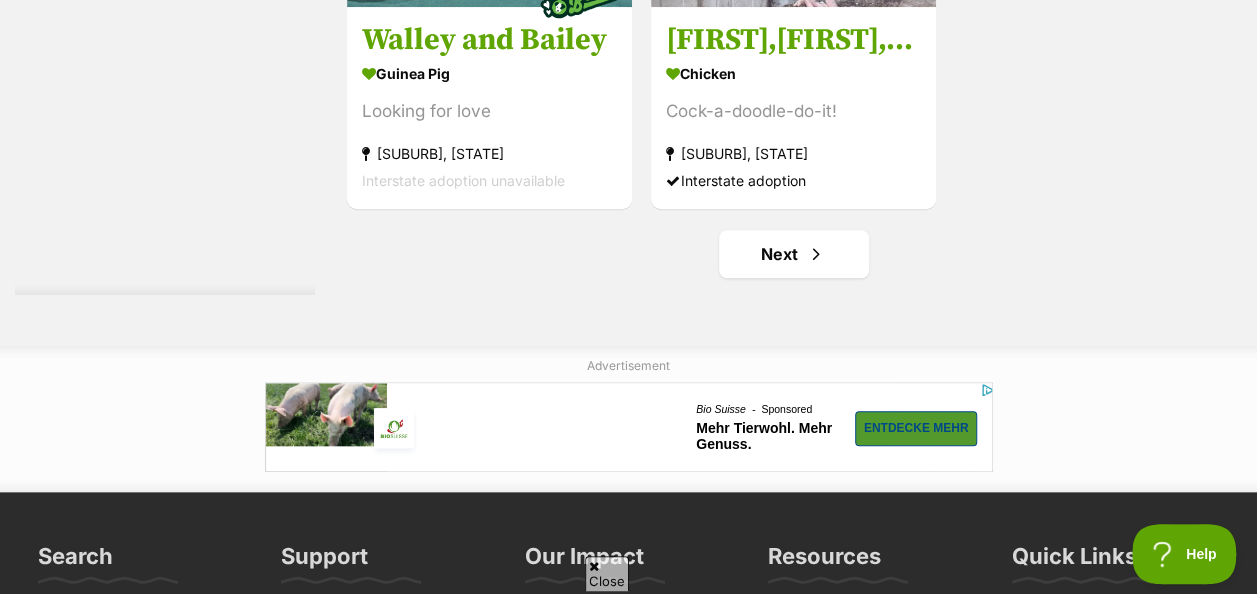 scroll, scrollTop: 0, scrollLeft: 0, axis: both 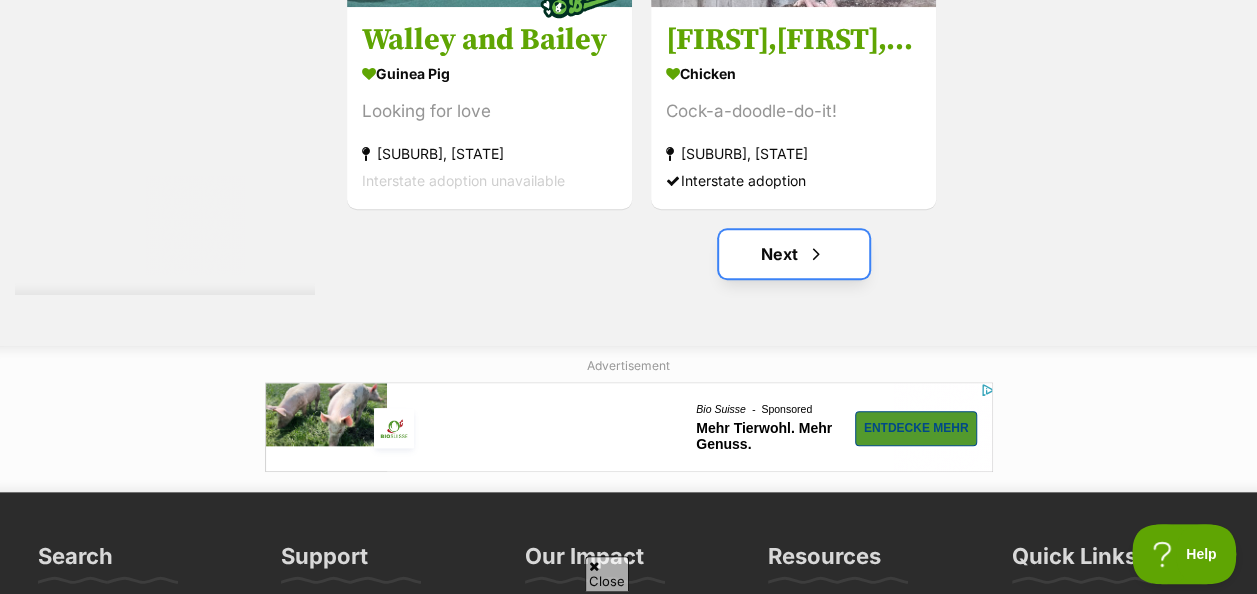 click on "Next" at bounding box center (794, 254) 